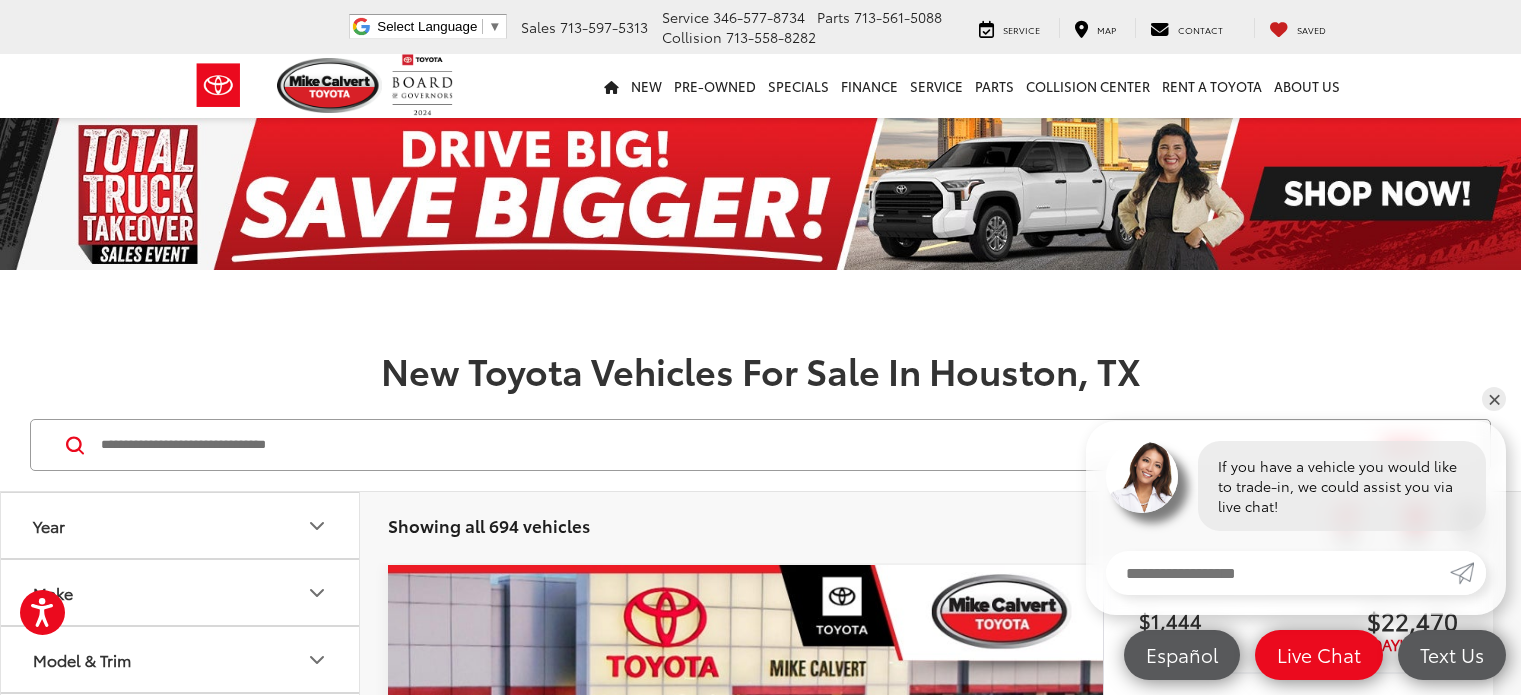 scroll, scrollTop: 200, scrollLeft: 0, axis: vertical 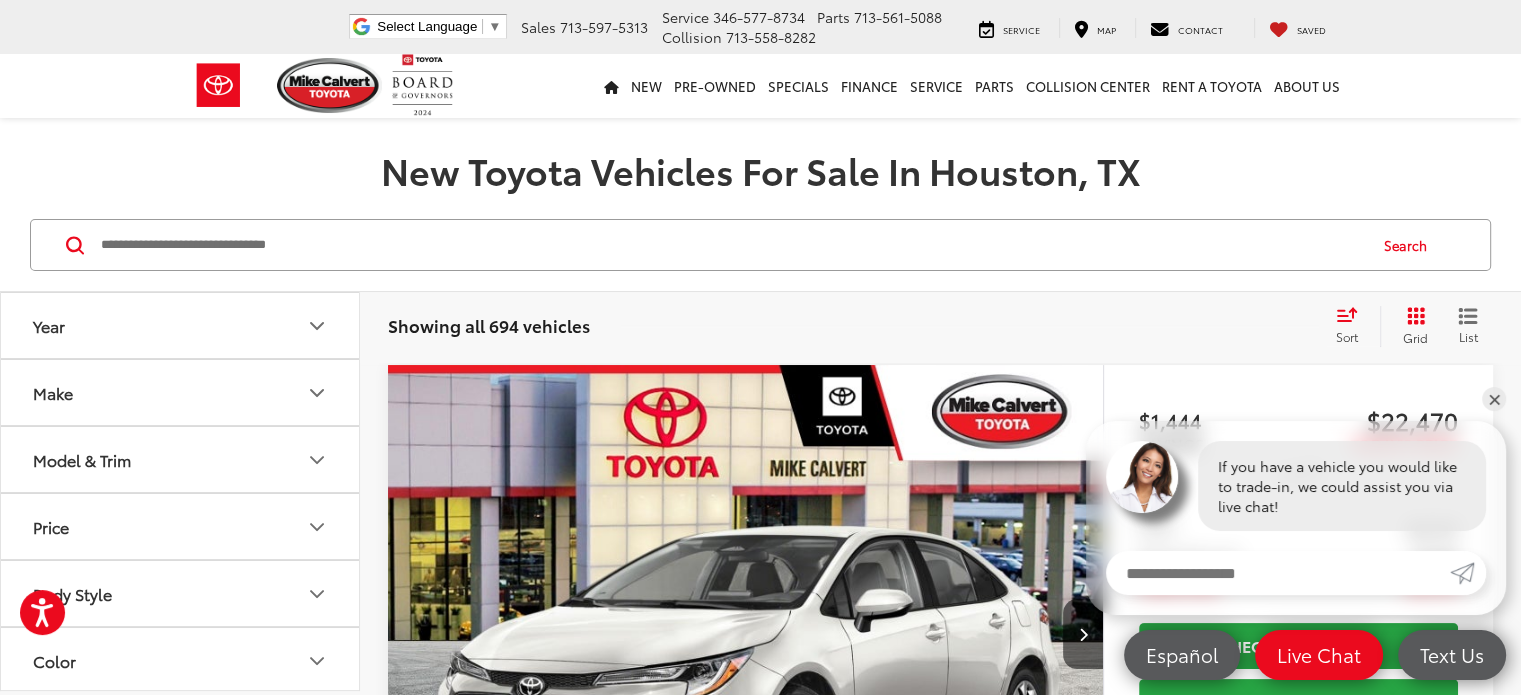 click on "Model & Trim" at bounding box center [181, 459] 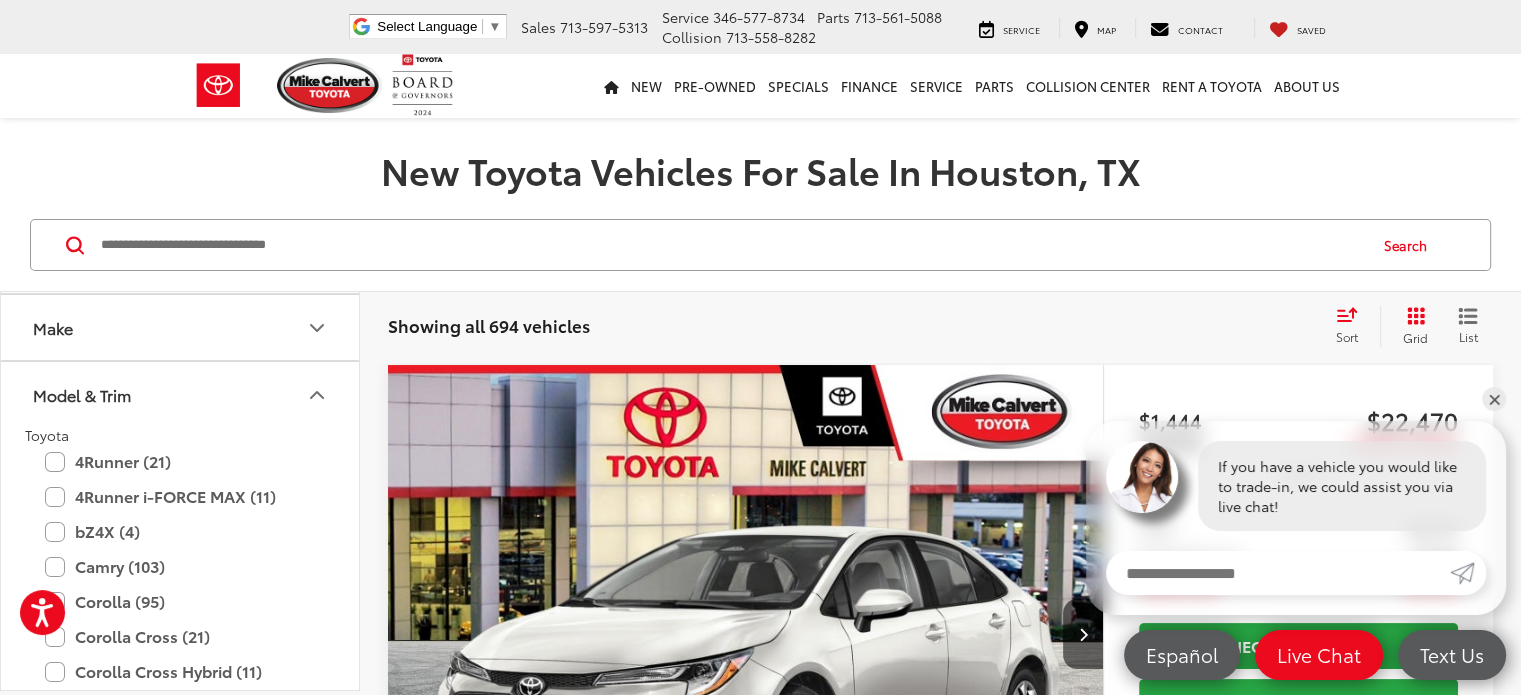 scroll, scrollTop: 100, scrollLeft: 0, axis: vertical 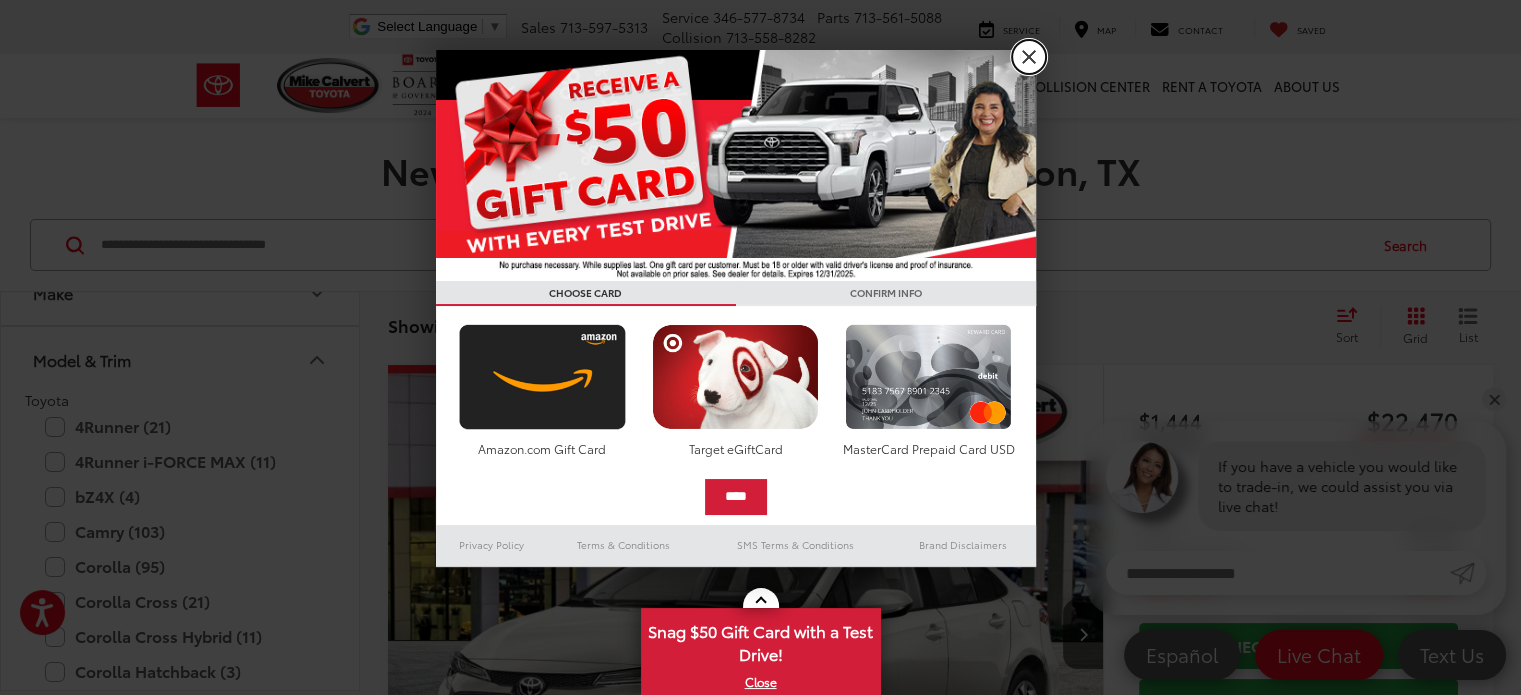 click on "X" at bounding box center [1029, 57] 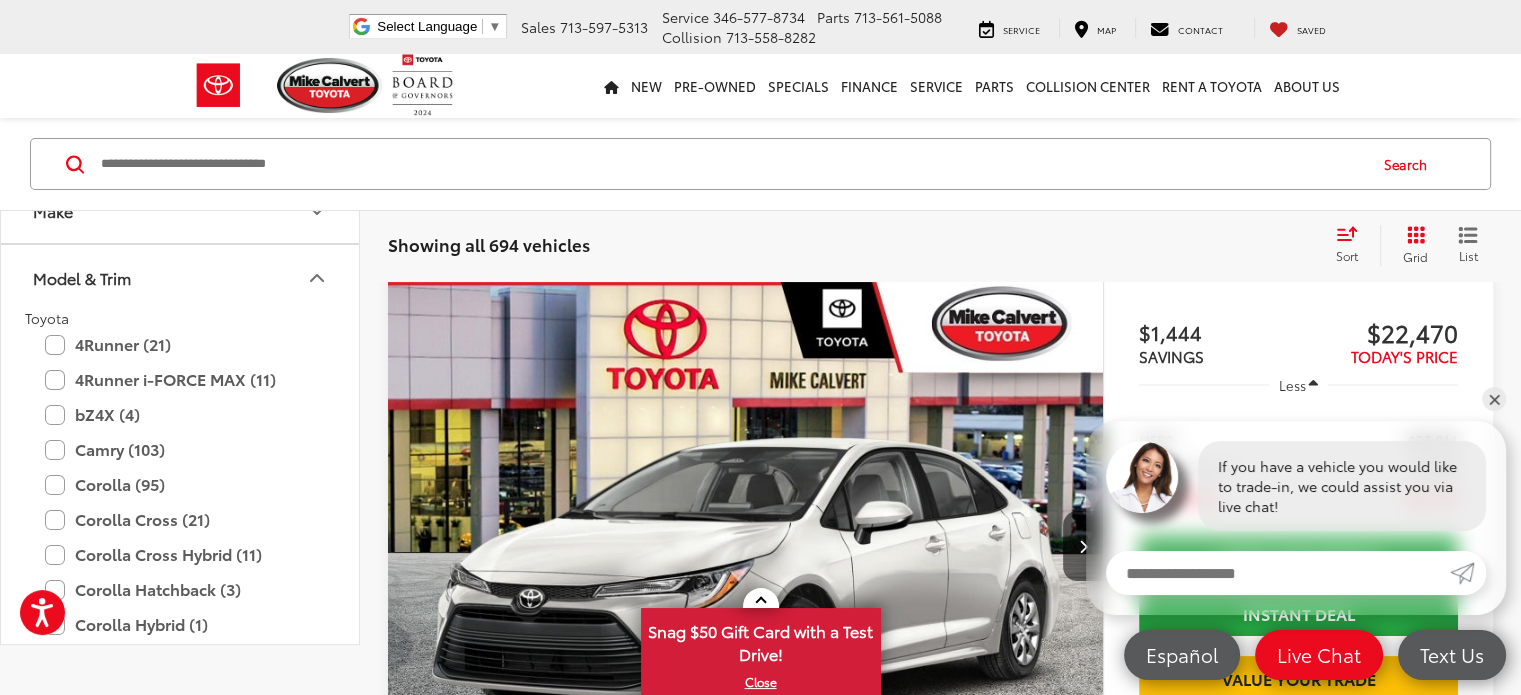 scroll, scrollTop: 300, scrollLeft: 0, axis: vertical 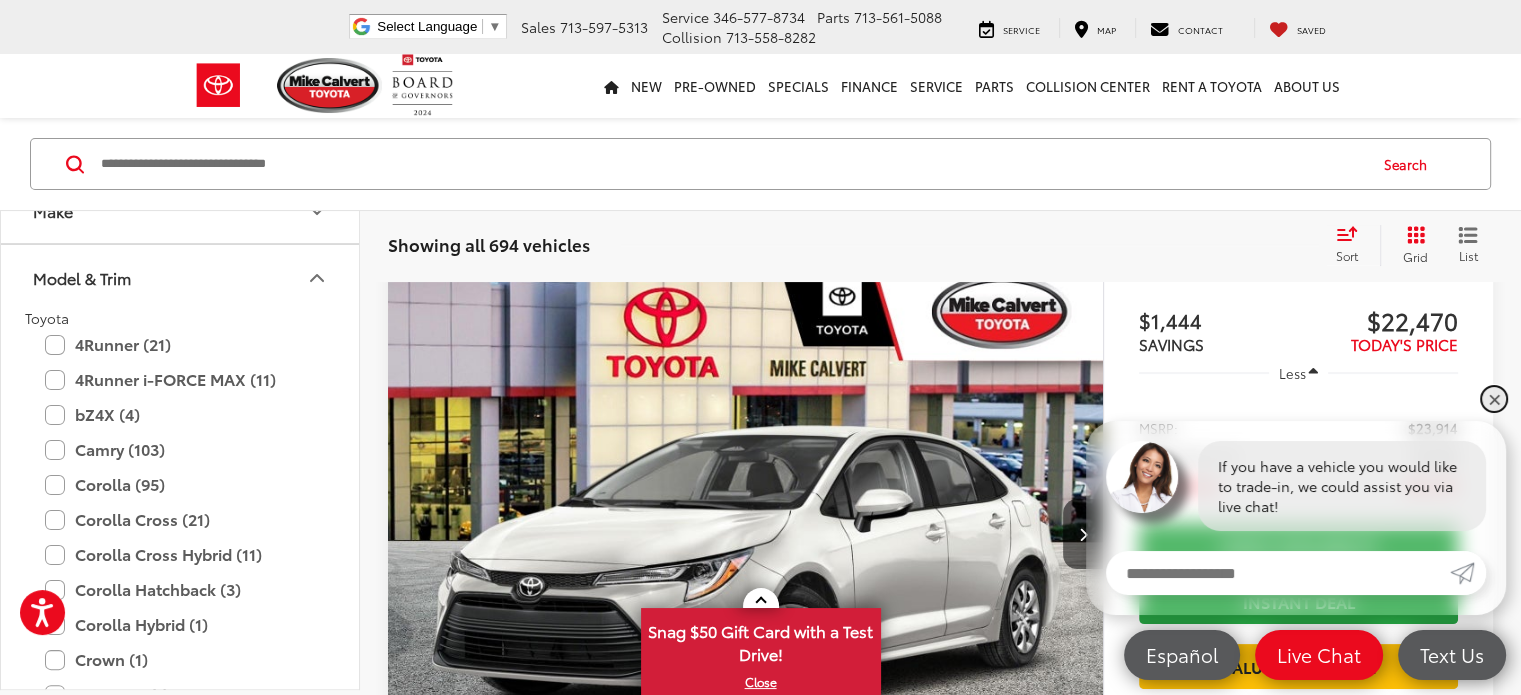 click on "✕" at bounding box center [1494, 399] 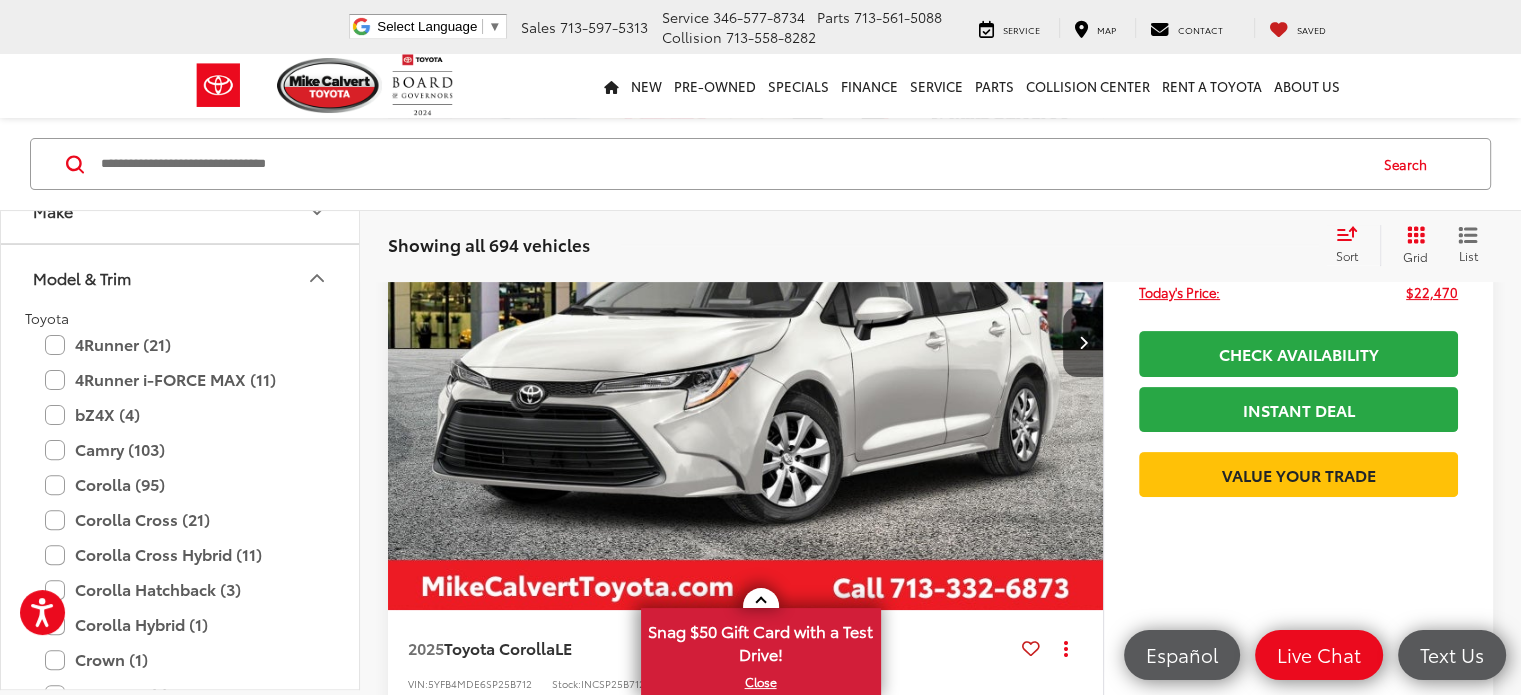scroll, scrollTop: 500, scrollLeft: 0, axis: vertical 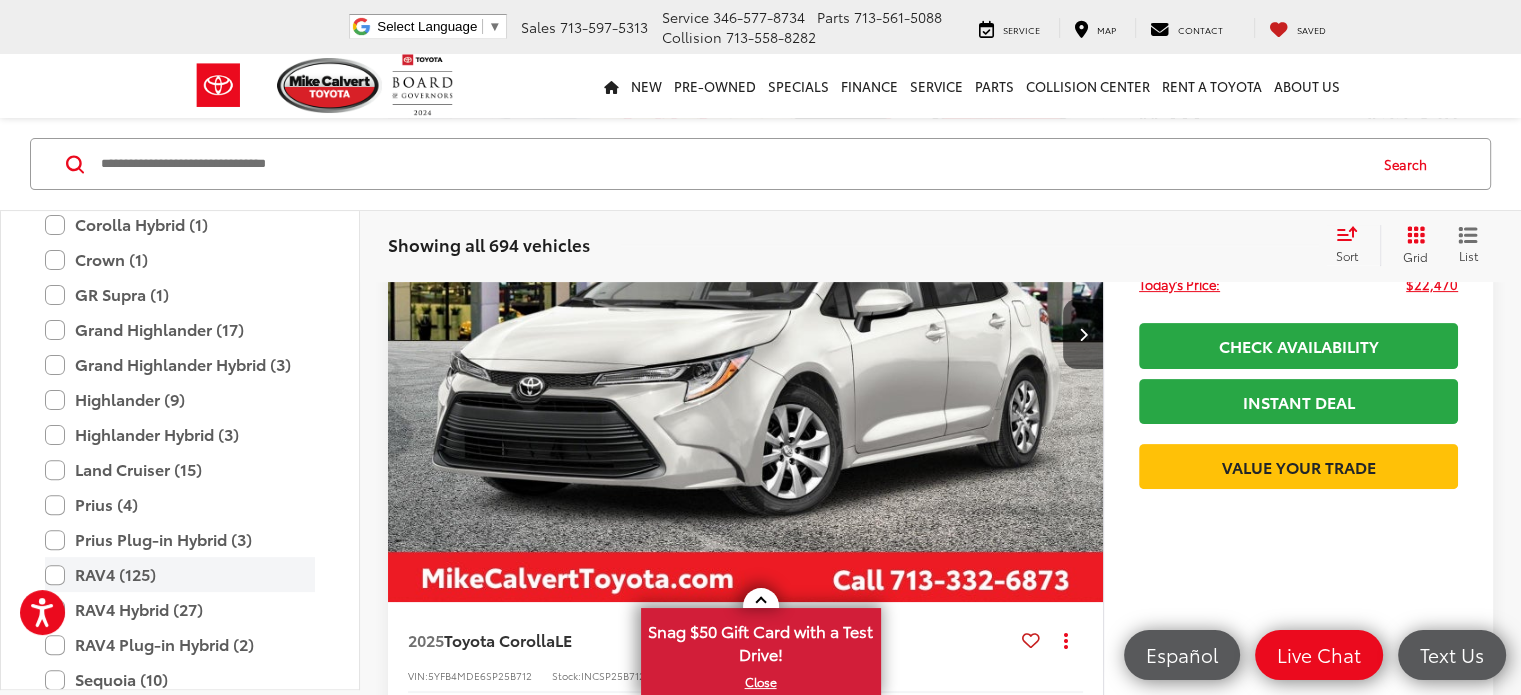 click on "RAV4 (125)" at bounding box center [180, 574] 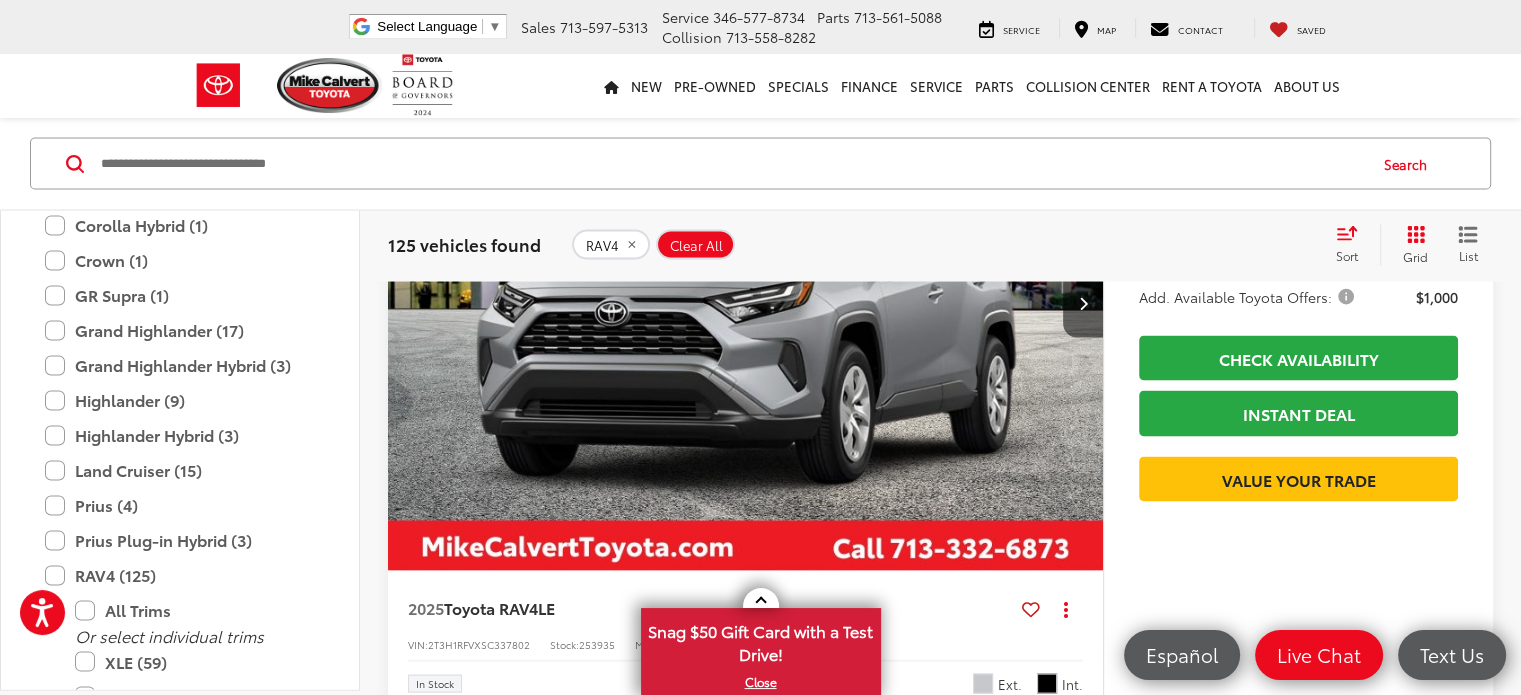 scroll, scrollTop: 3880, scrollLeft: 0, axis: vertical 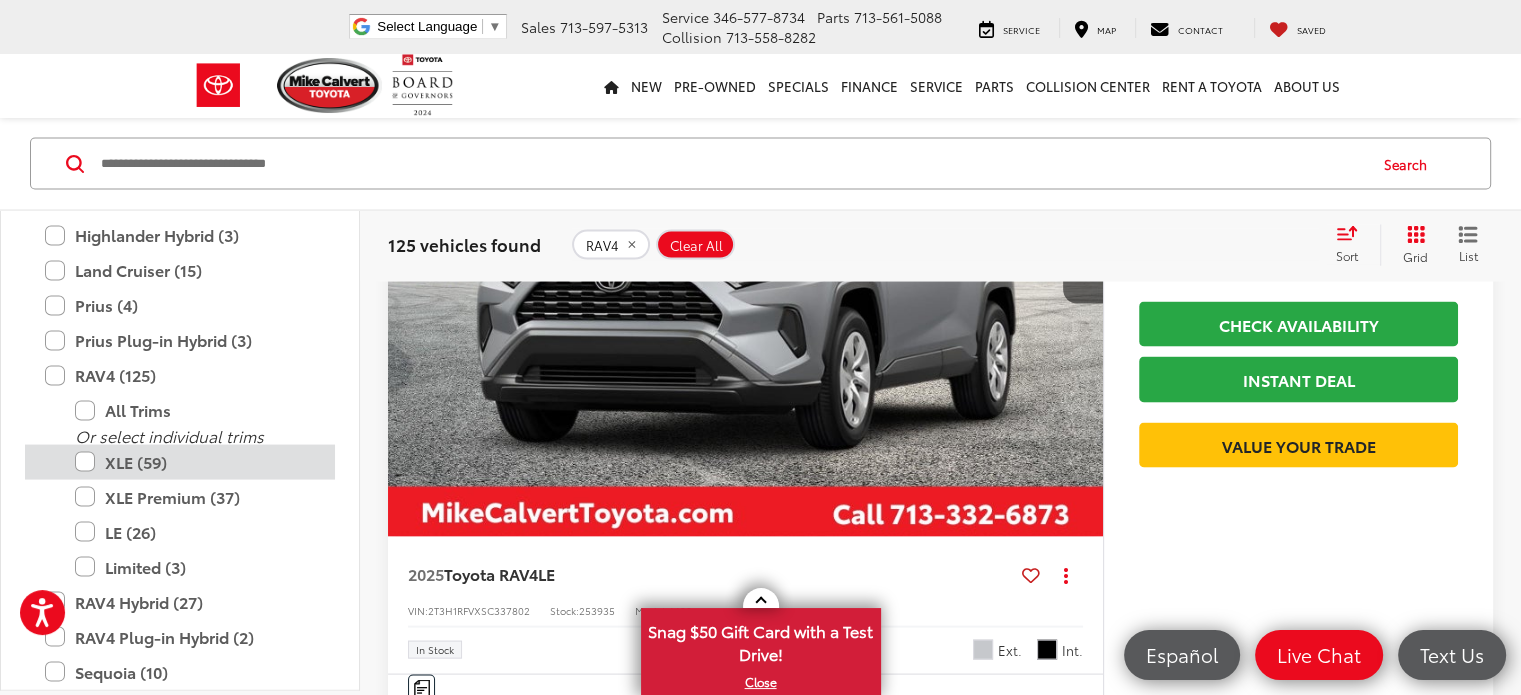 click on "XLE (59)" at bounding box center [195, 461] 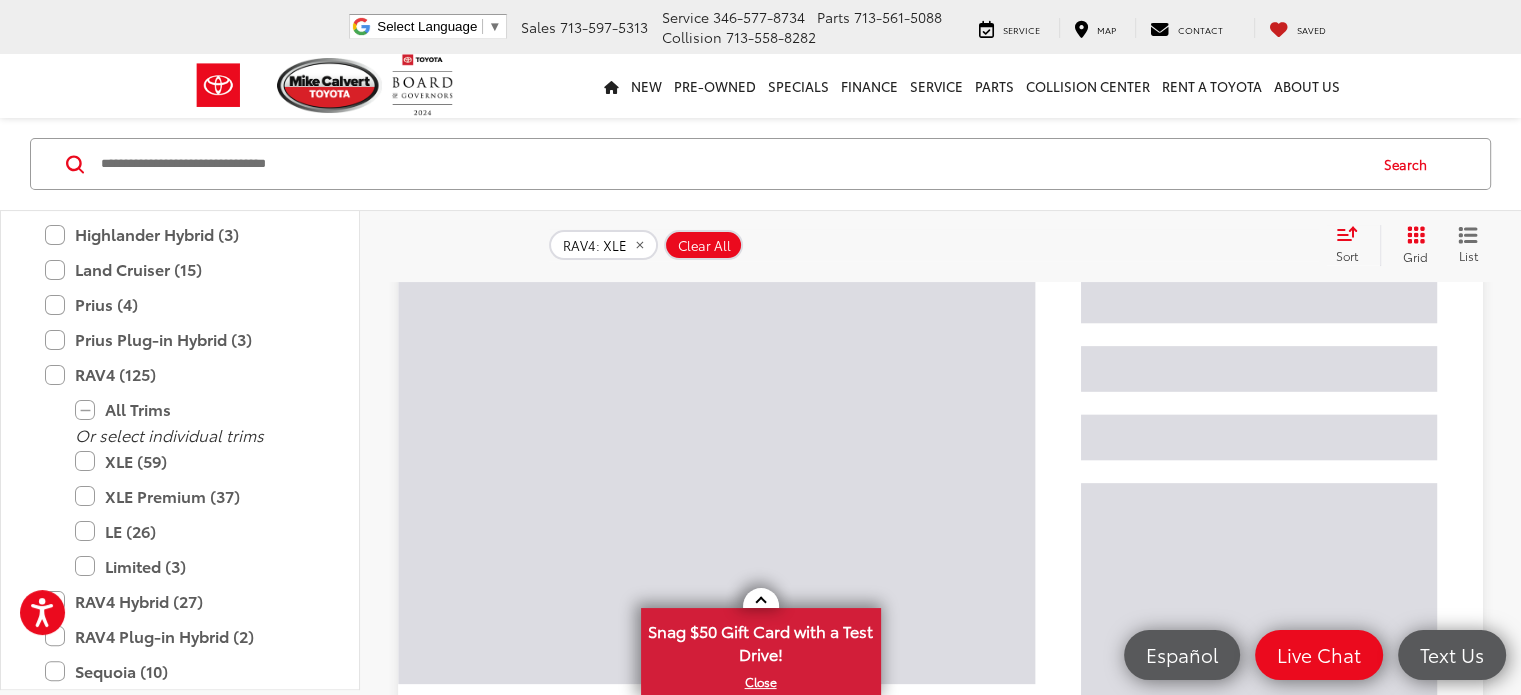 scroll, scrollTop: 280, scrollLeft: 0, axis: vertical 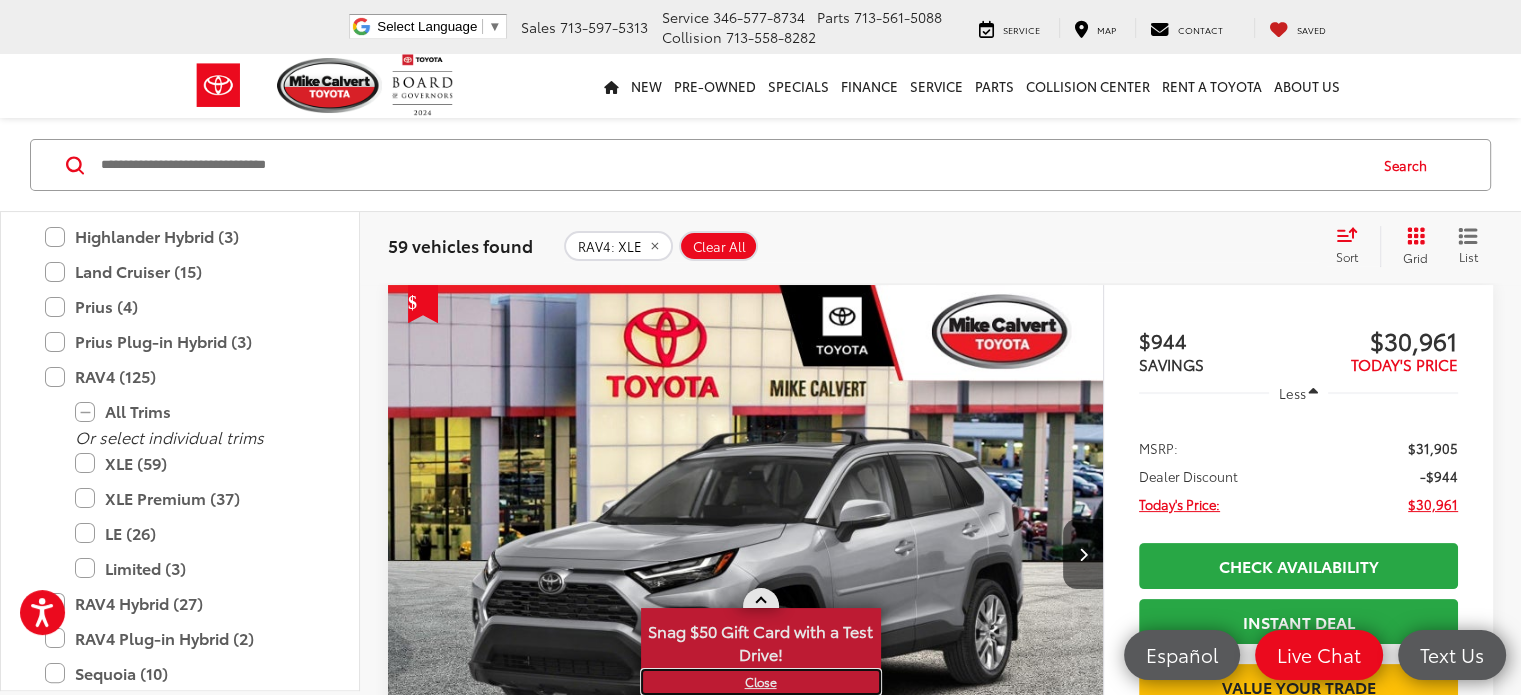 click on "X" at bounding box center [761, 682] 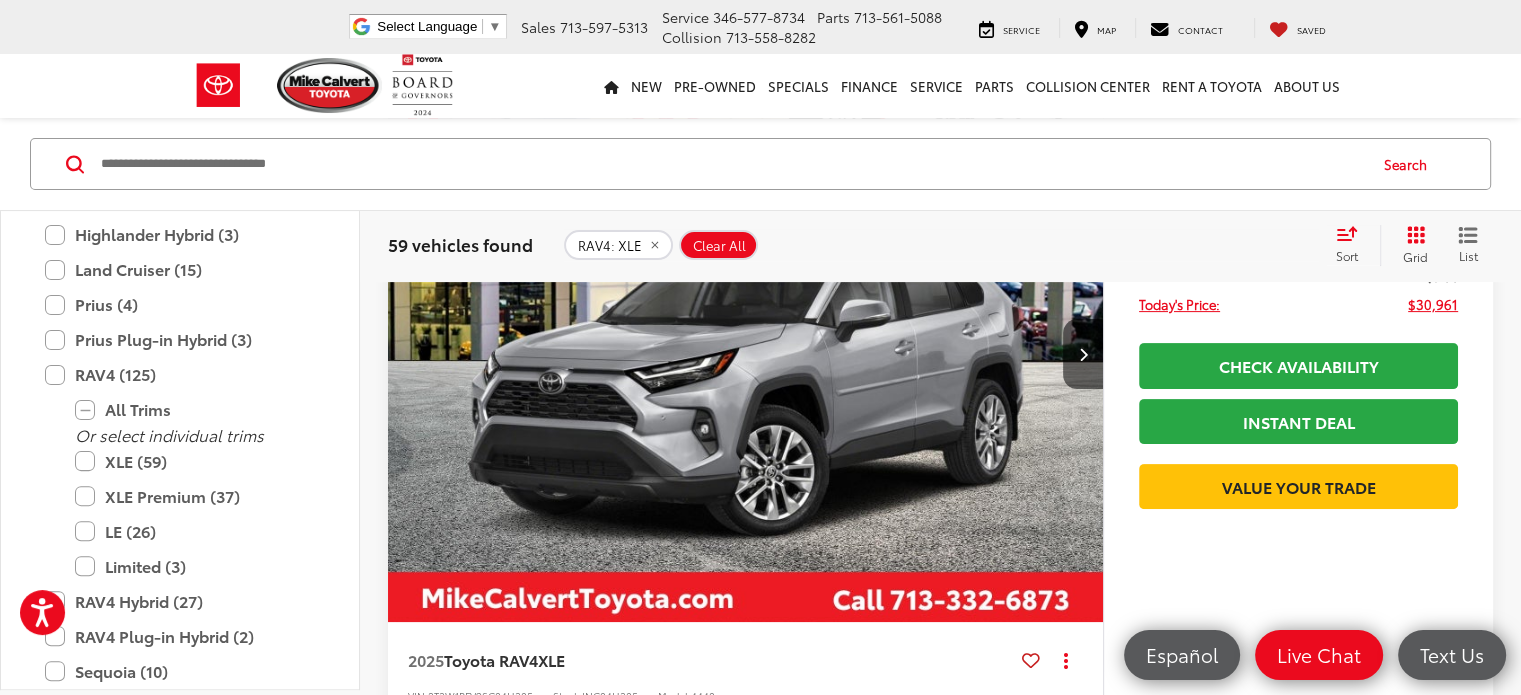 scroll, scrollTop: 80, scrollLeft: 0, axis: vertical 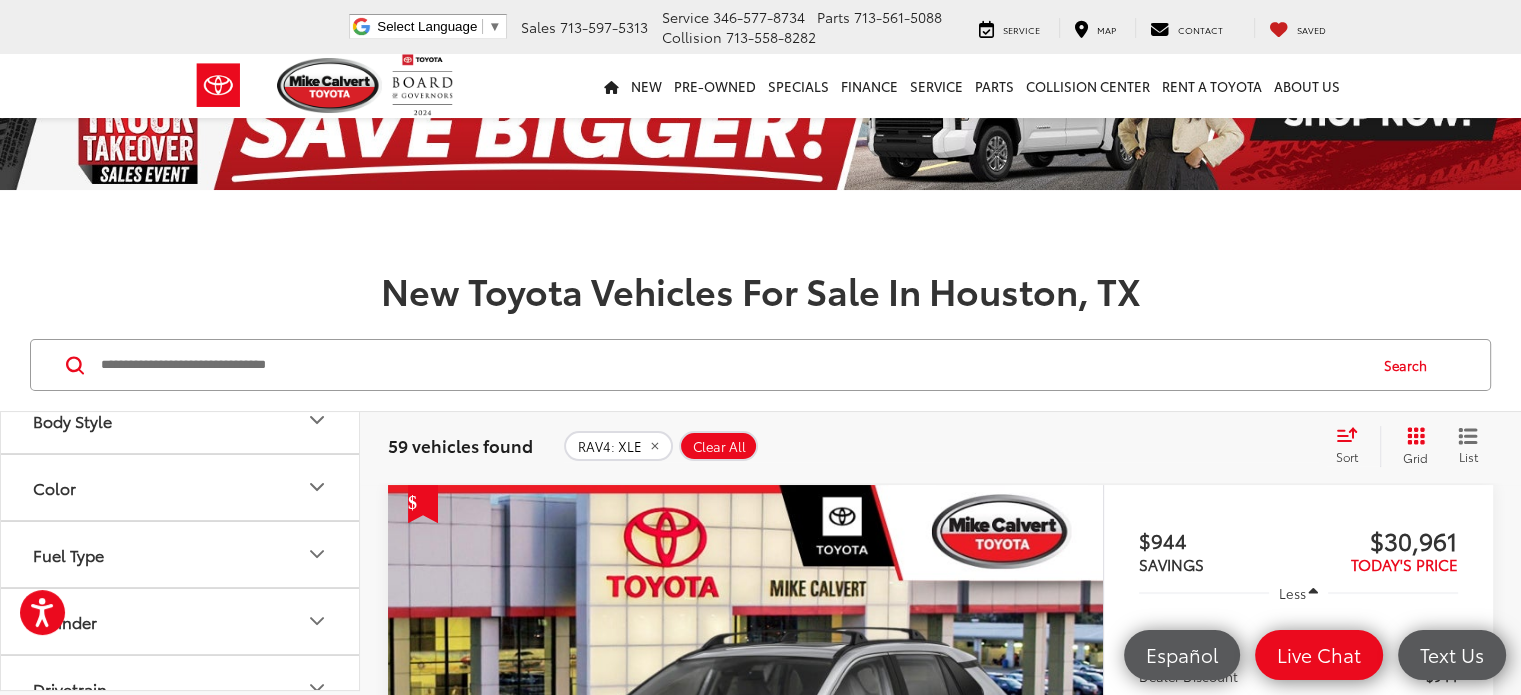 click on "Color" at bounding box center (181, 487) 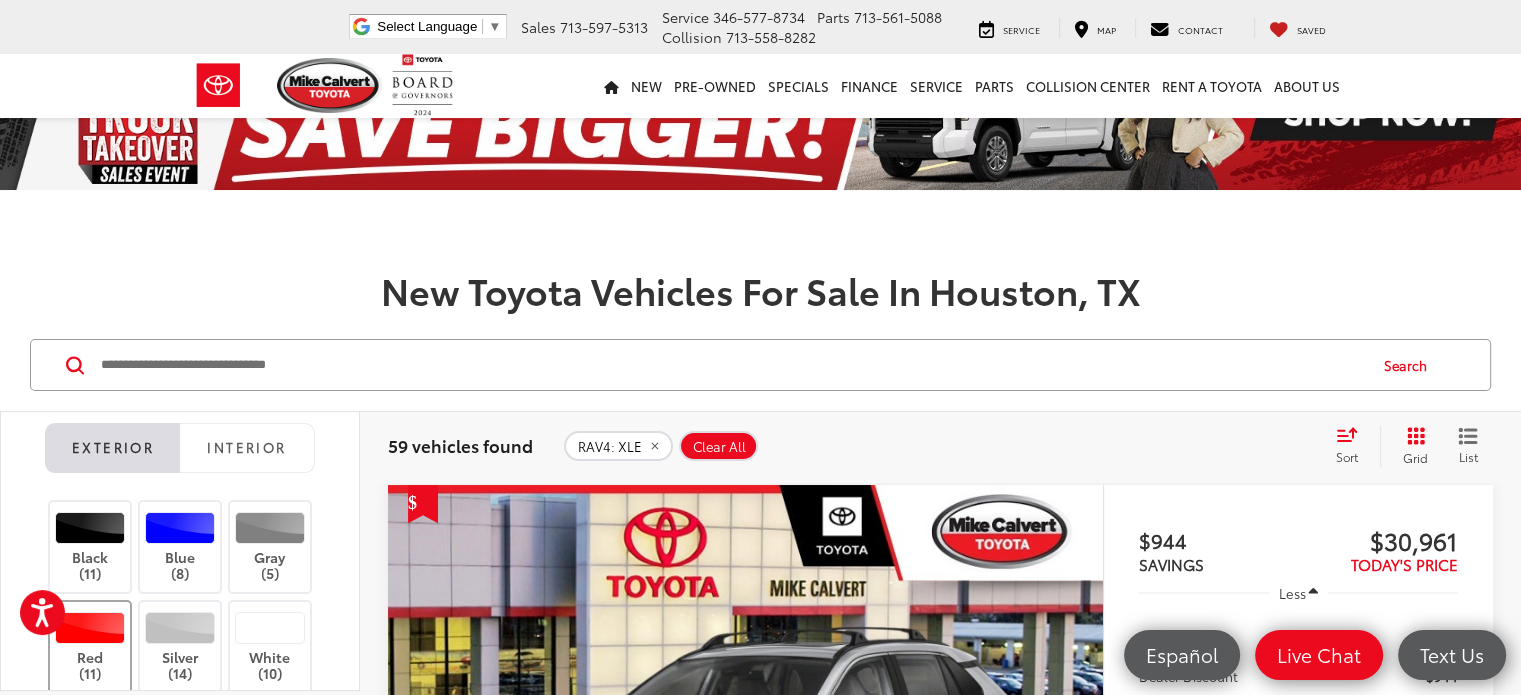 scroll, scrollTop: 1700, scrollLeft: 0, axis: vertical 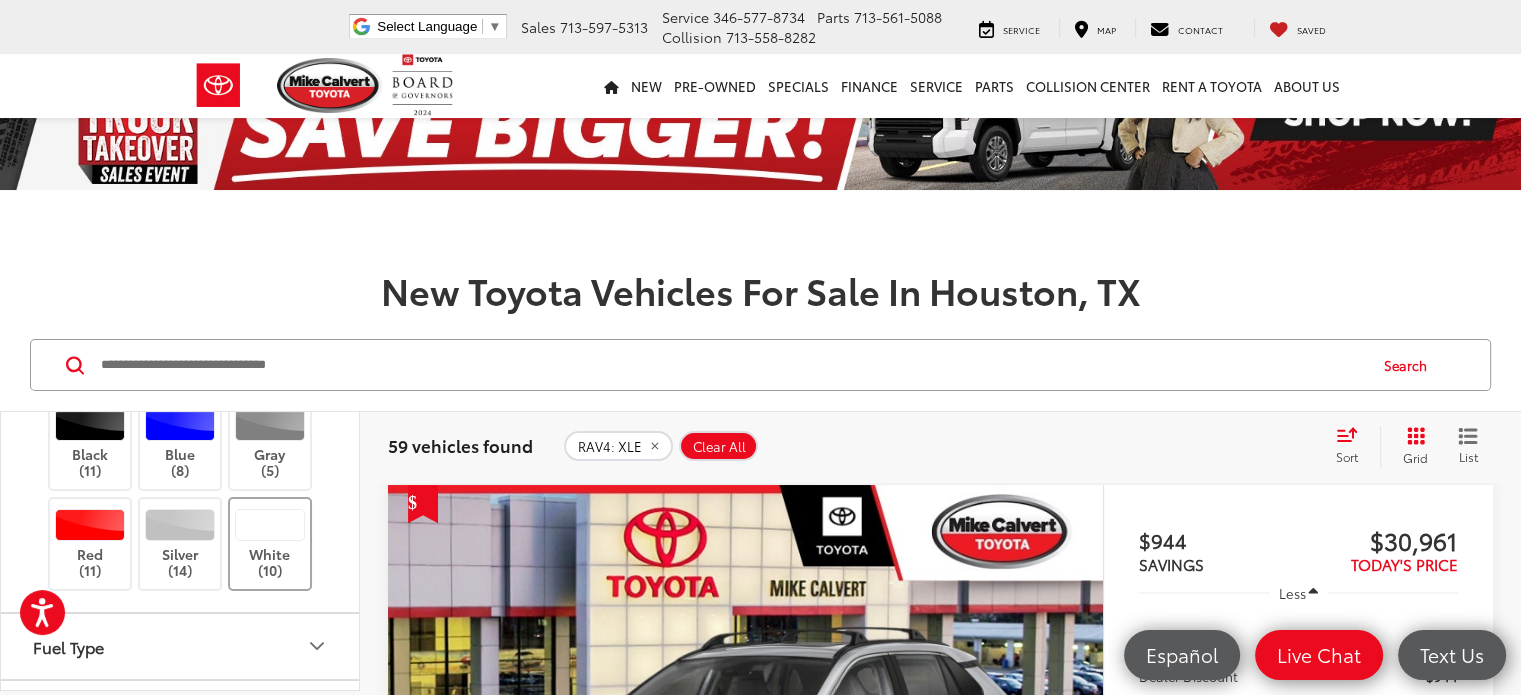 click at bounding box center (270, 525) 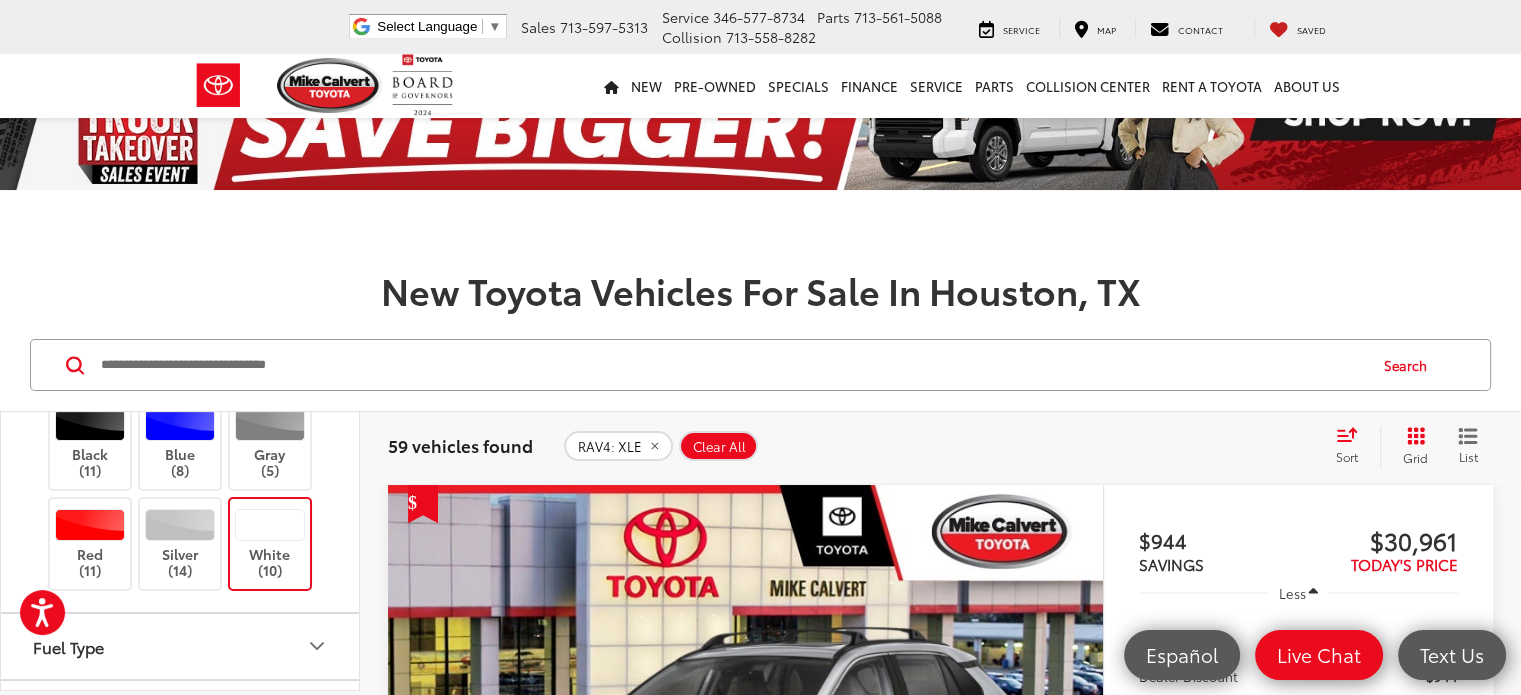 scroll, scrollTop: 0, scrollLeft: 0, axis: both 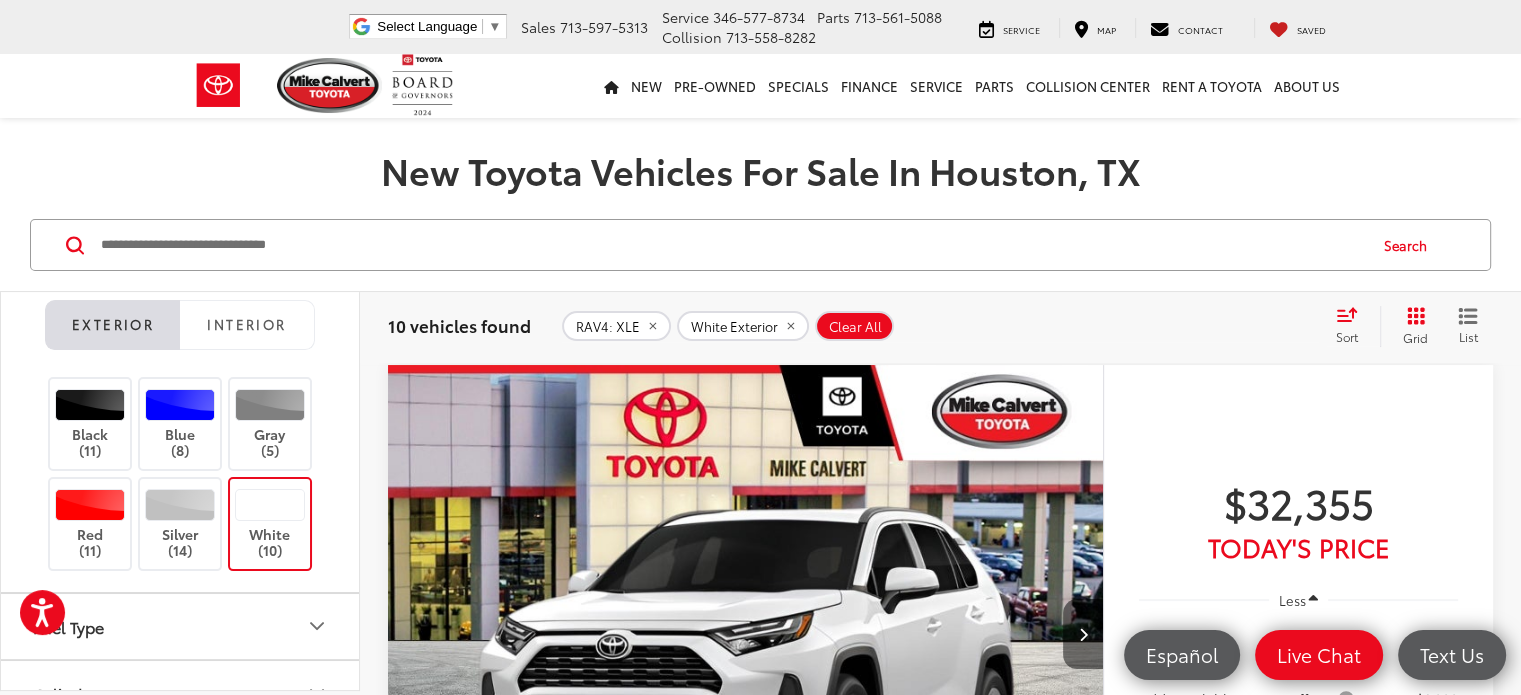 click at bounding box center [1082, 634] 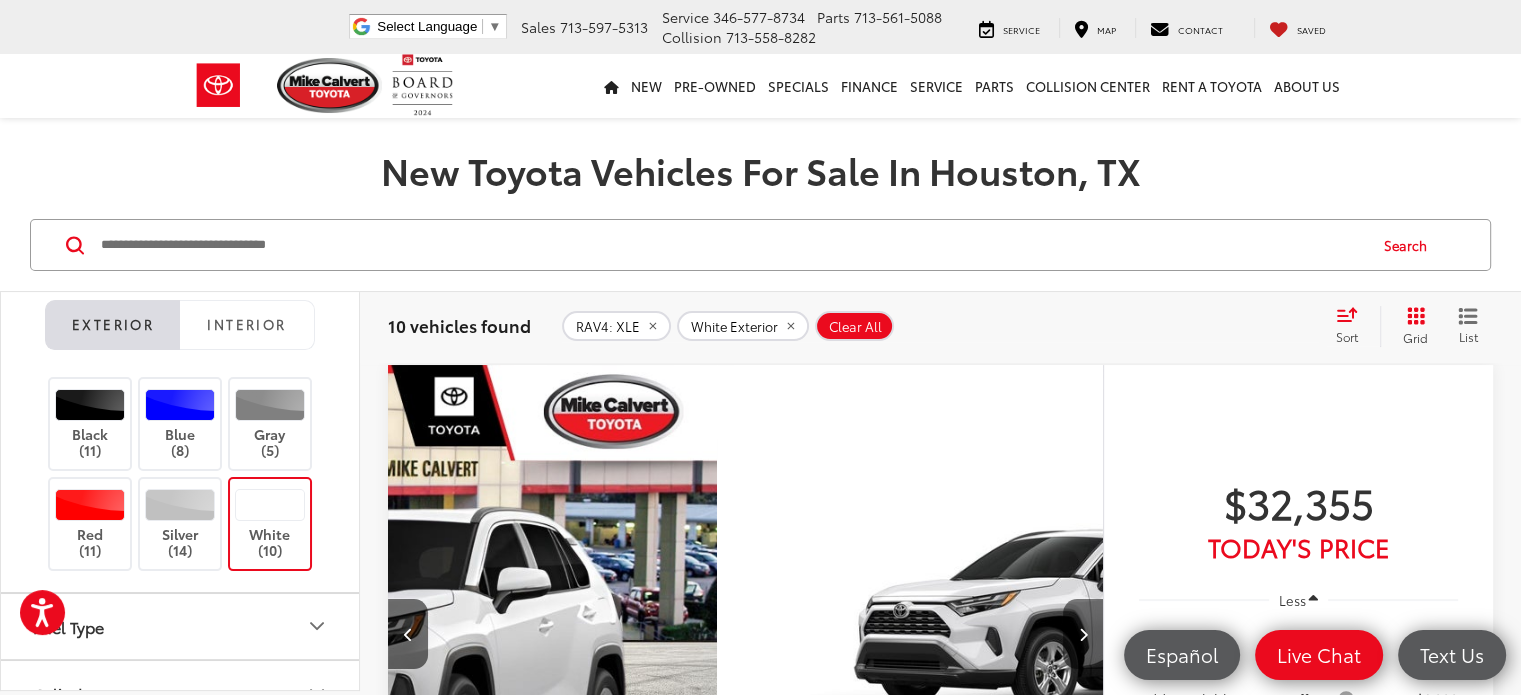 click at bounding box center (1082, 634) 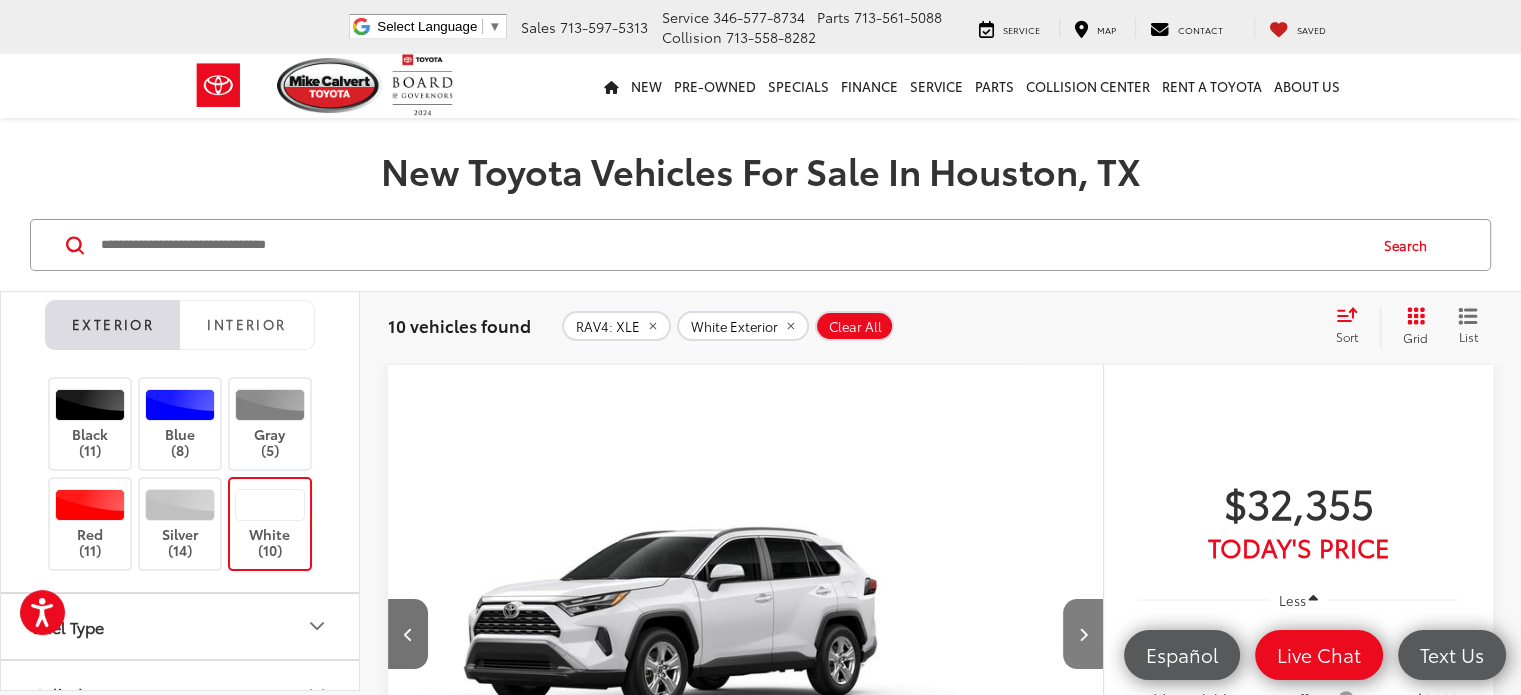 click at bounding box center [1082, 634] 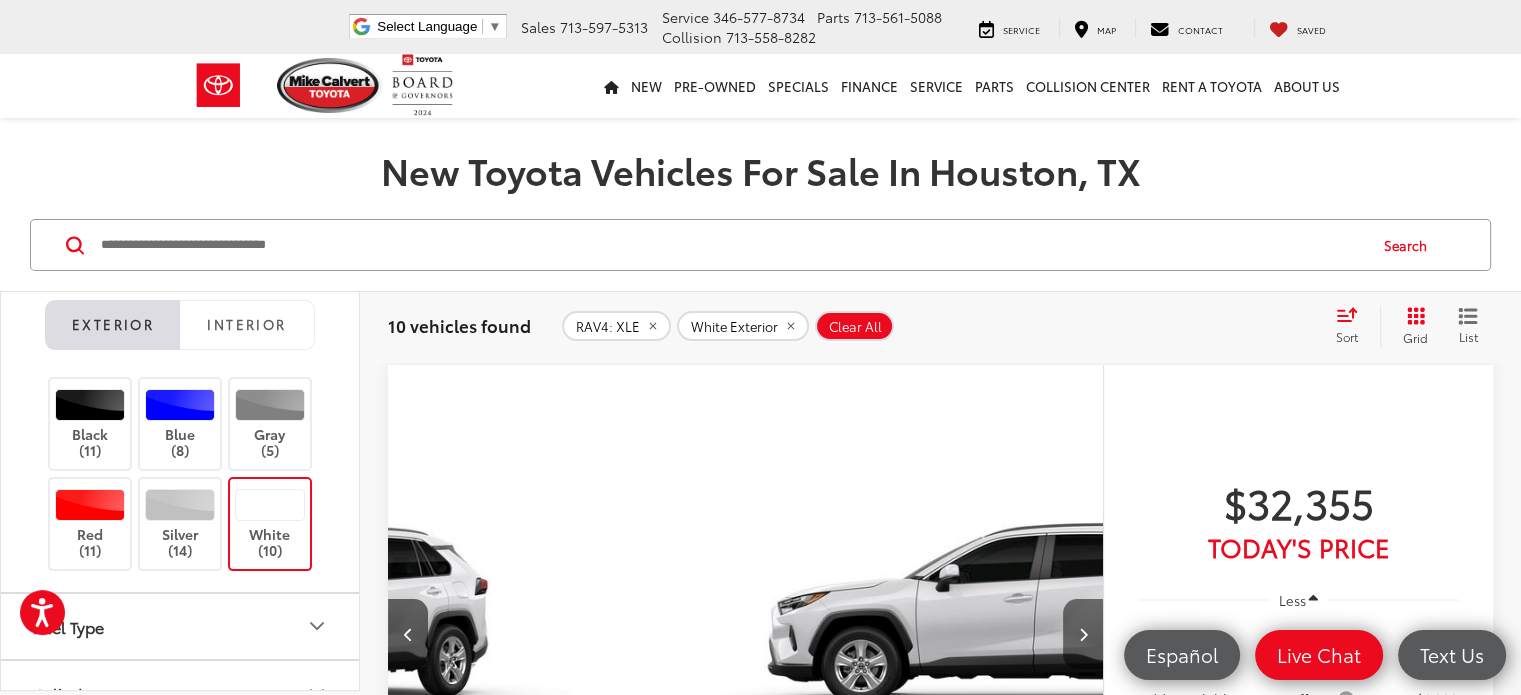 click at bounding box center (1082, 634) 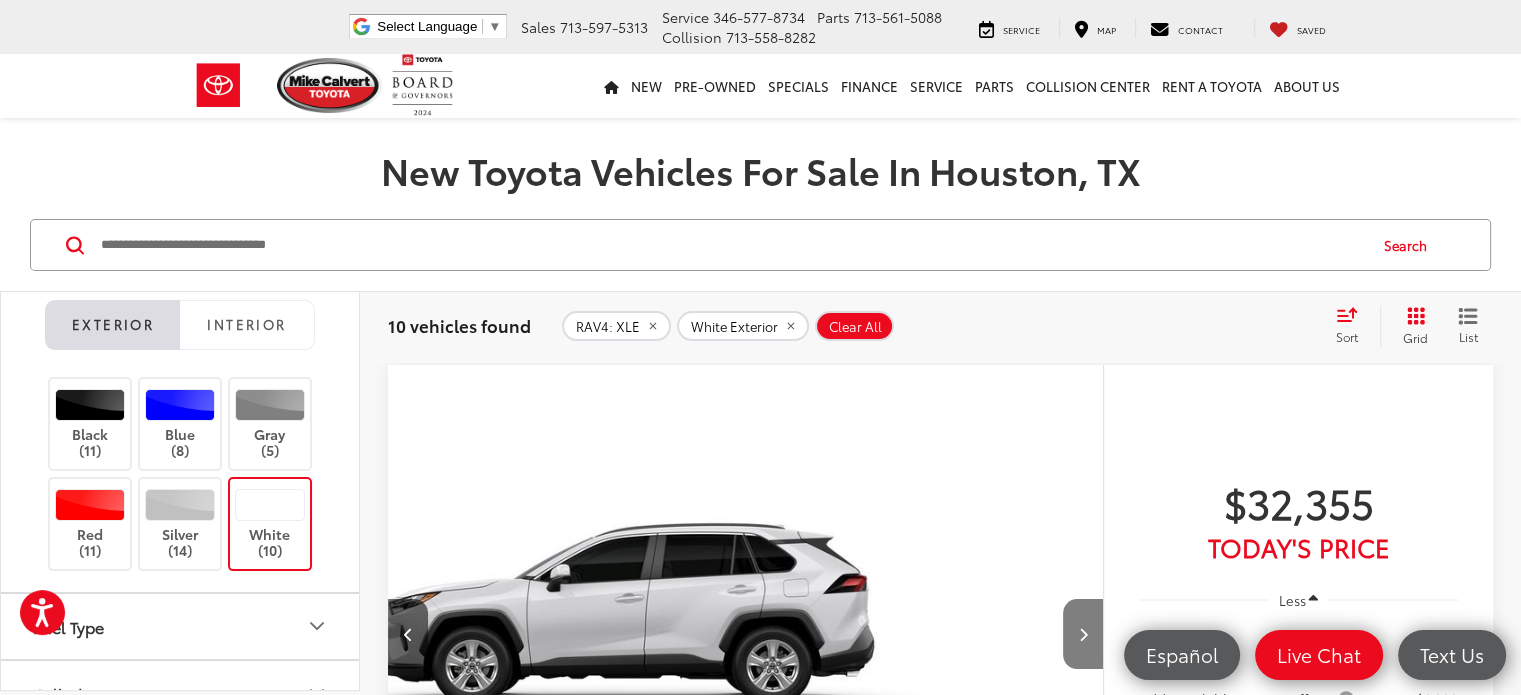 click at bounding box center (1082, 634) 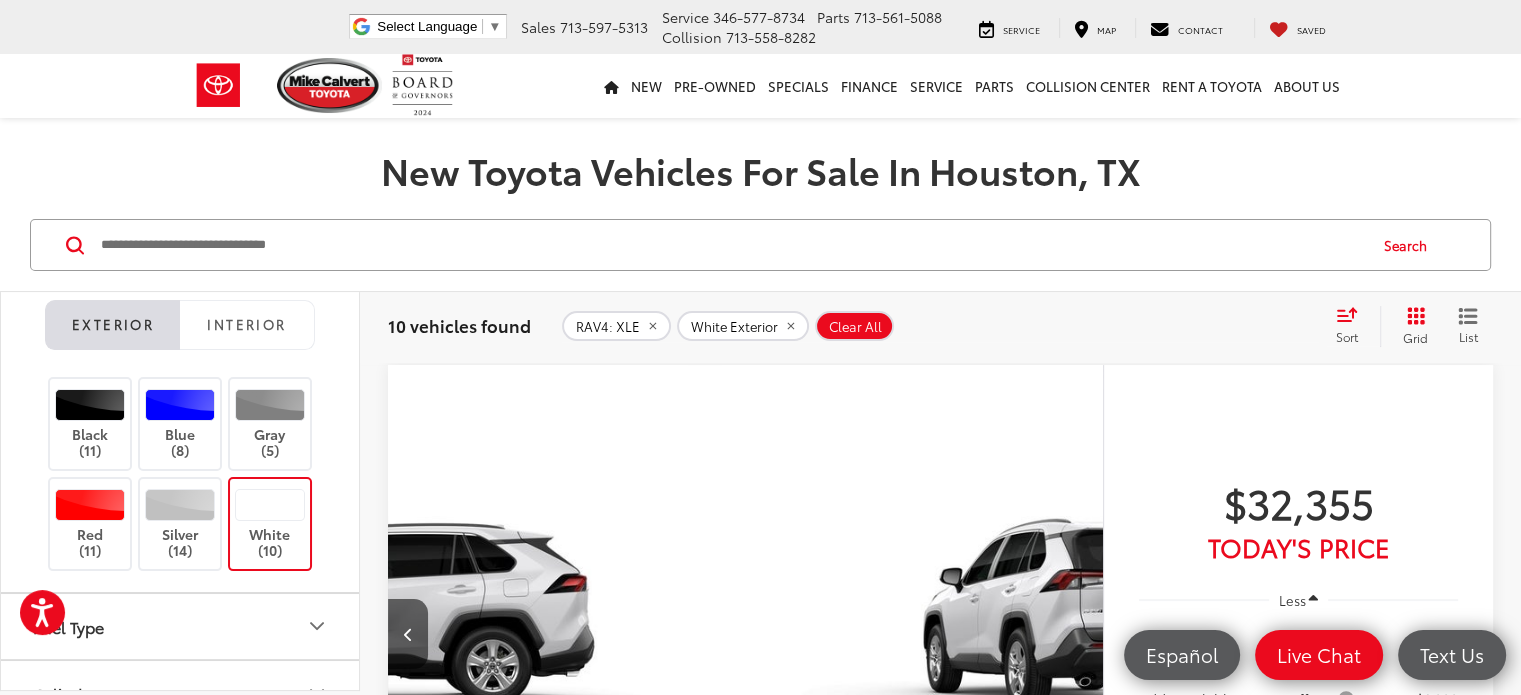 scroll, scrollTop: 0, scrollLeft: 1944, axis: horizontal 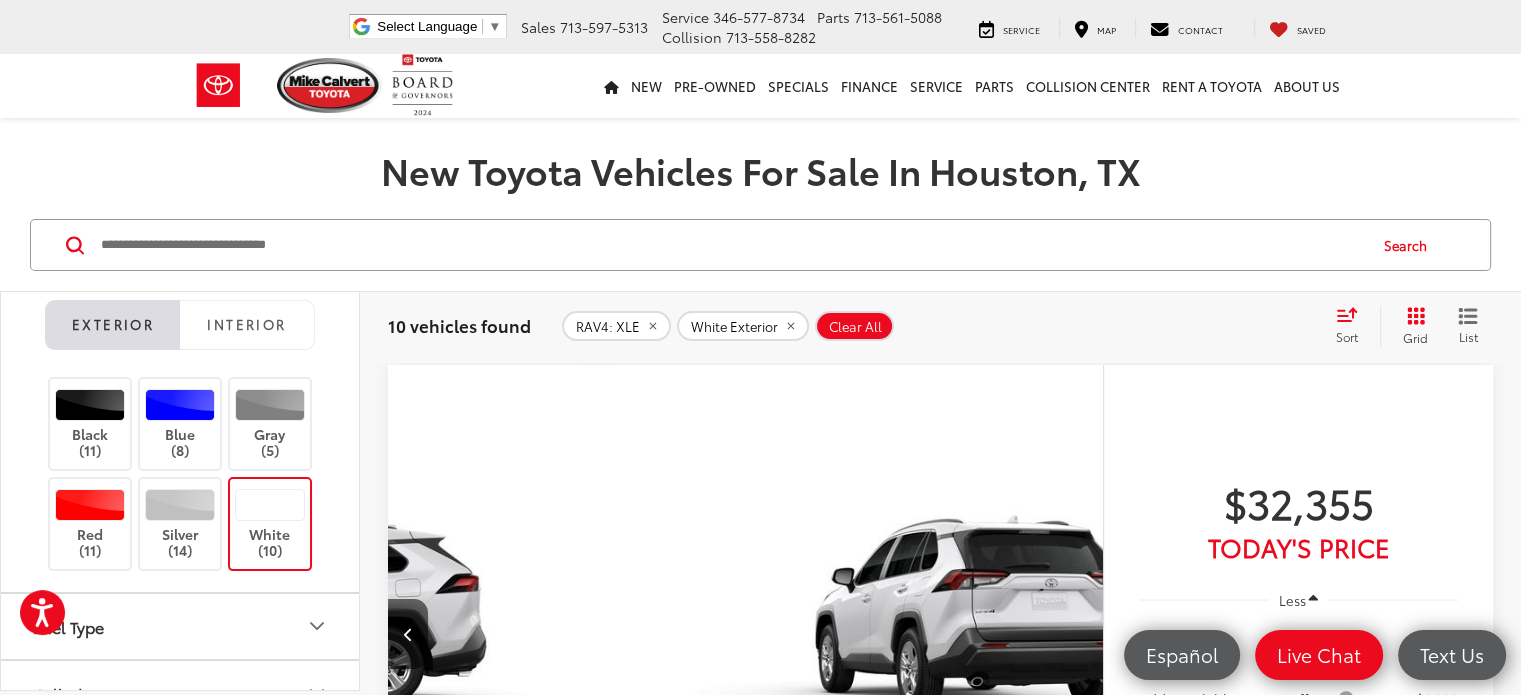 click on "View More" at bounding box center (2392, 634) 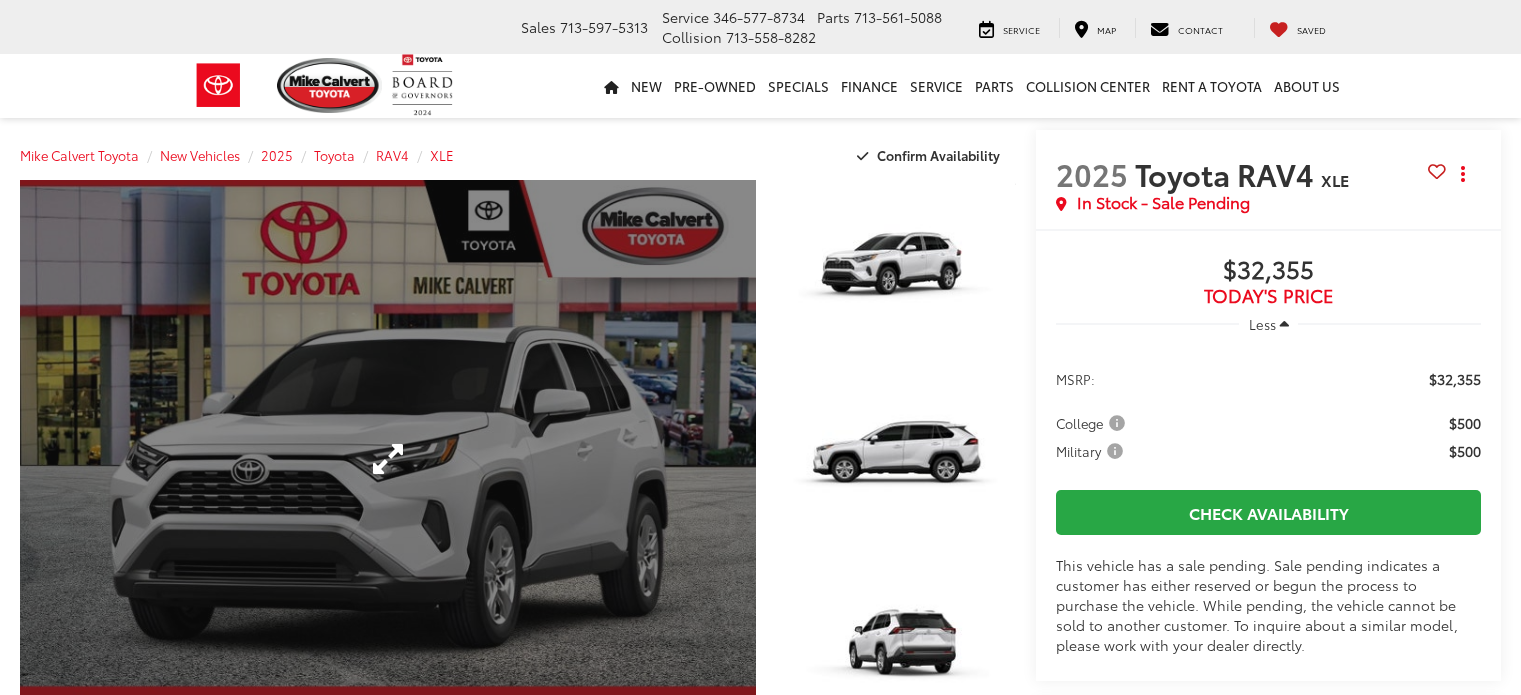 scroll, scrollTop: 0, scrollLeft: 0, axis: both 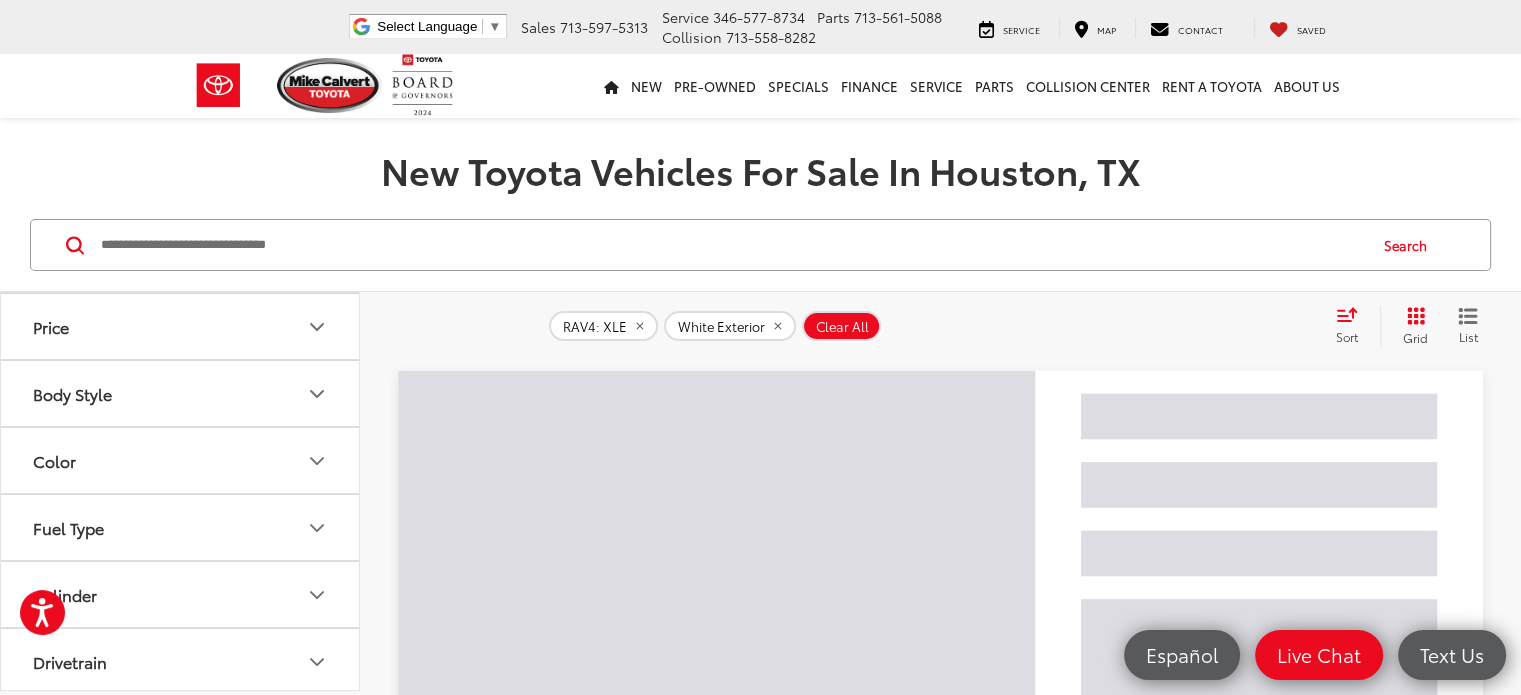 click on "Fuel Type" at bounding box center [181, 527] 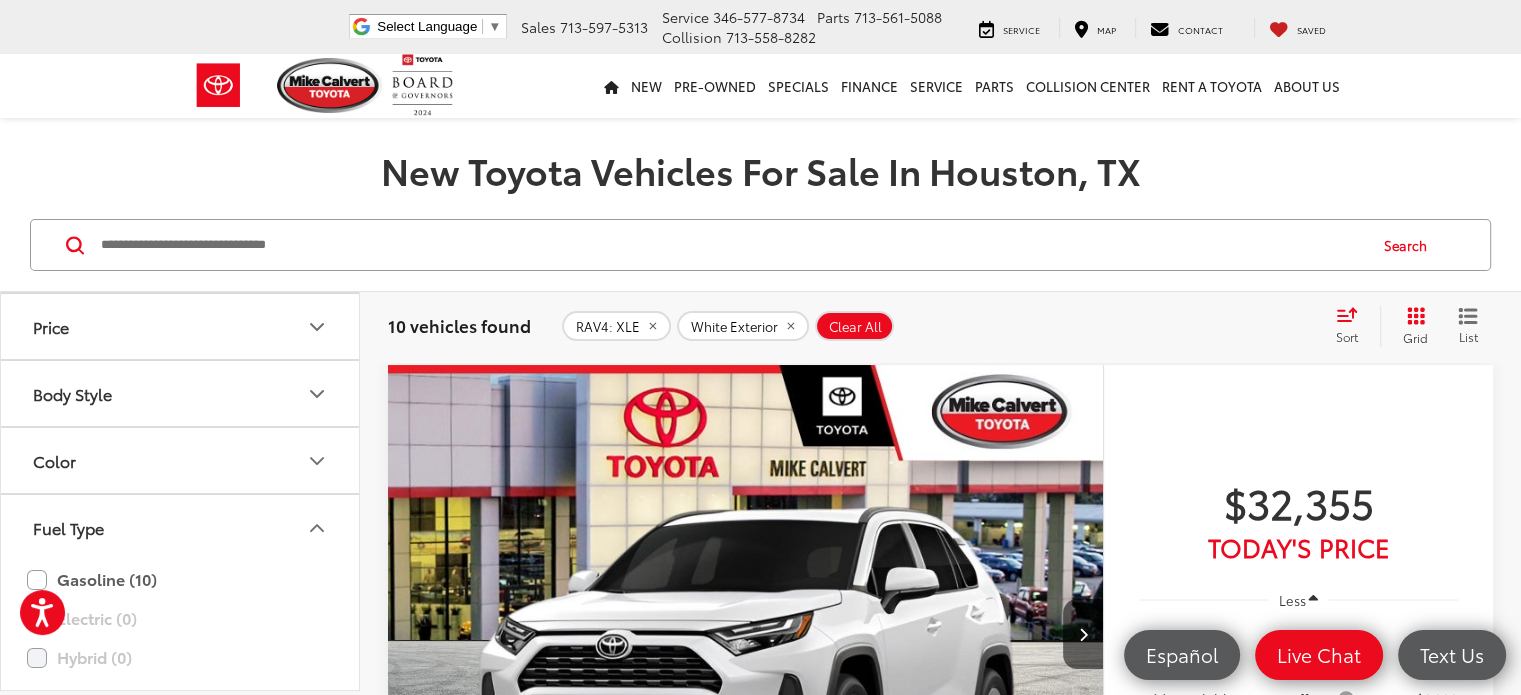 click on "Color" at bounding box center (181, 460) 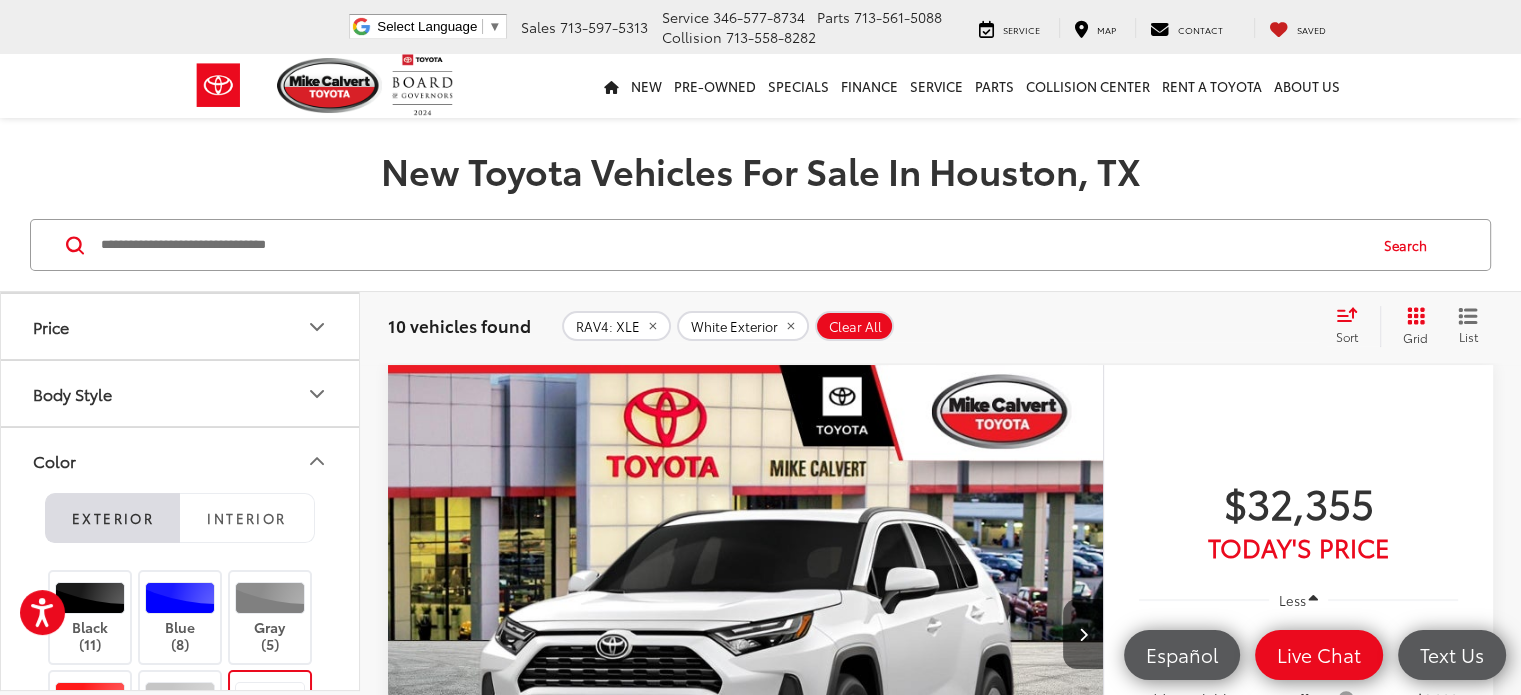 scroll, scrollTop: 300, scrollLeft: 0, axis: vertical 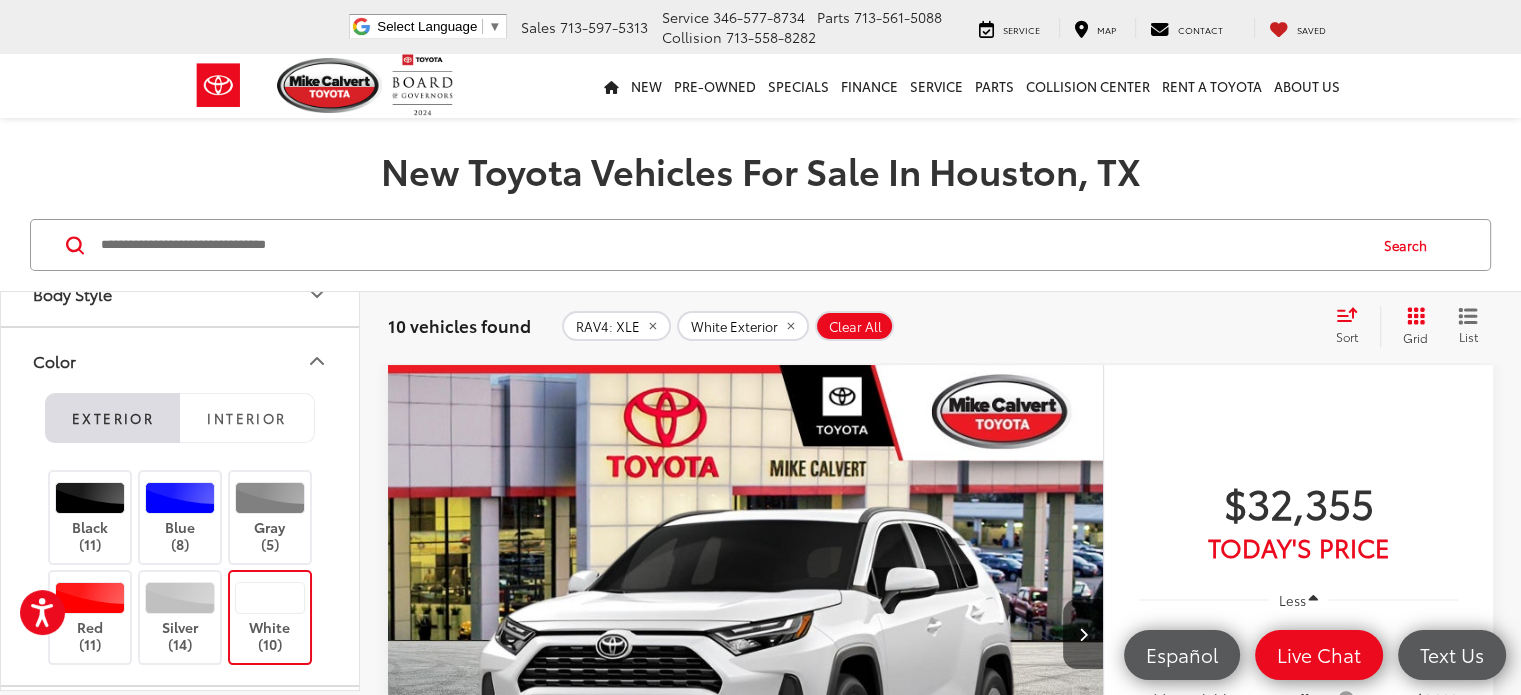click at bounding box center [270, 598] 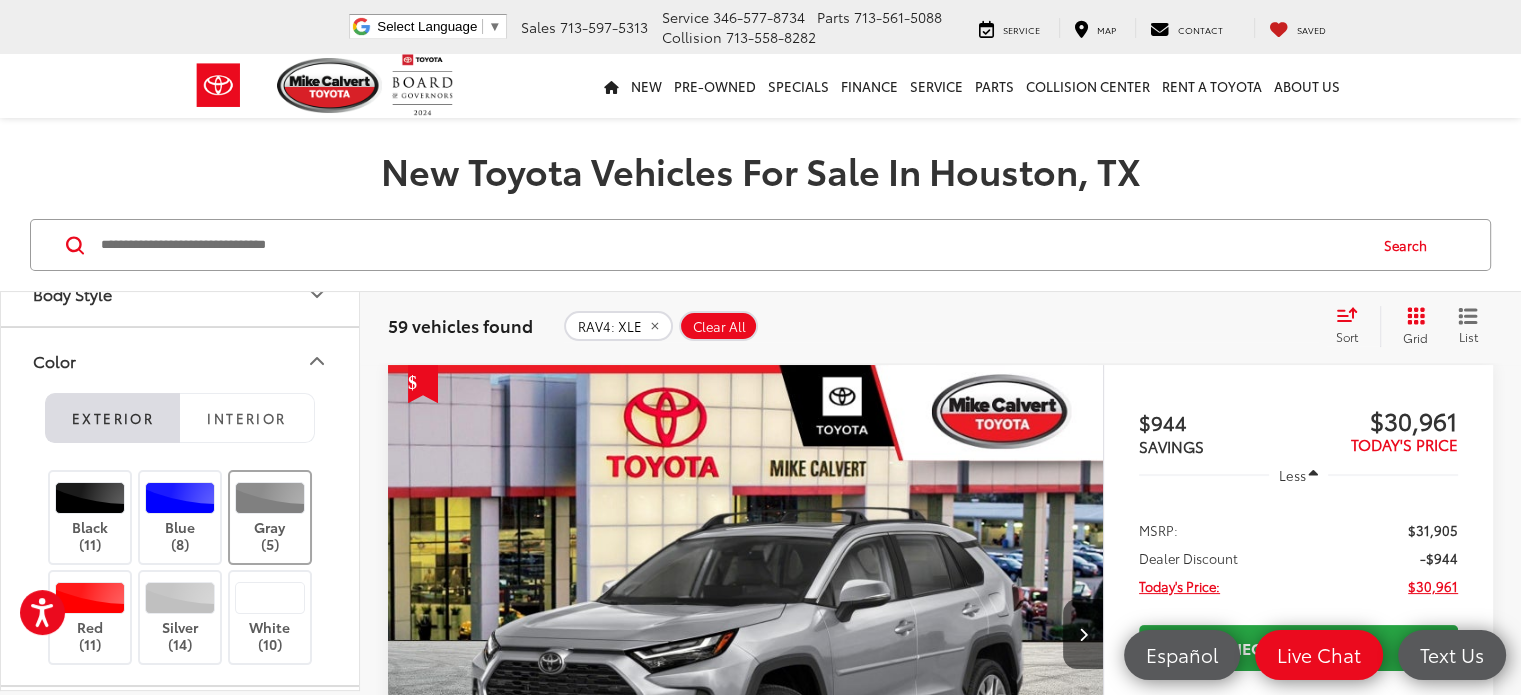 click at bounding box center [270, 498] 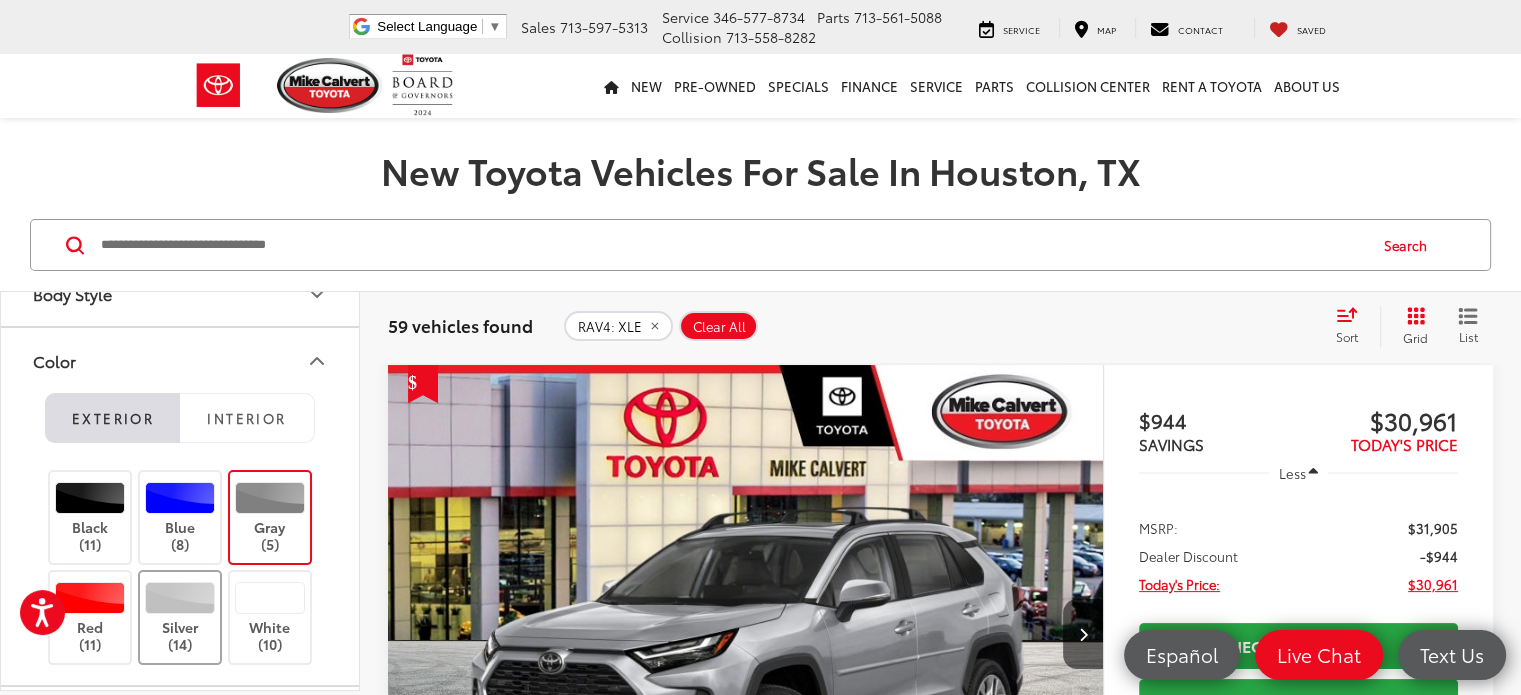 scroll, scrollTop: 0, scrollLeft: 0, axis: both 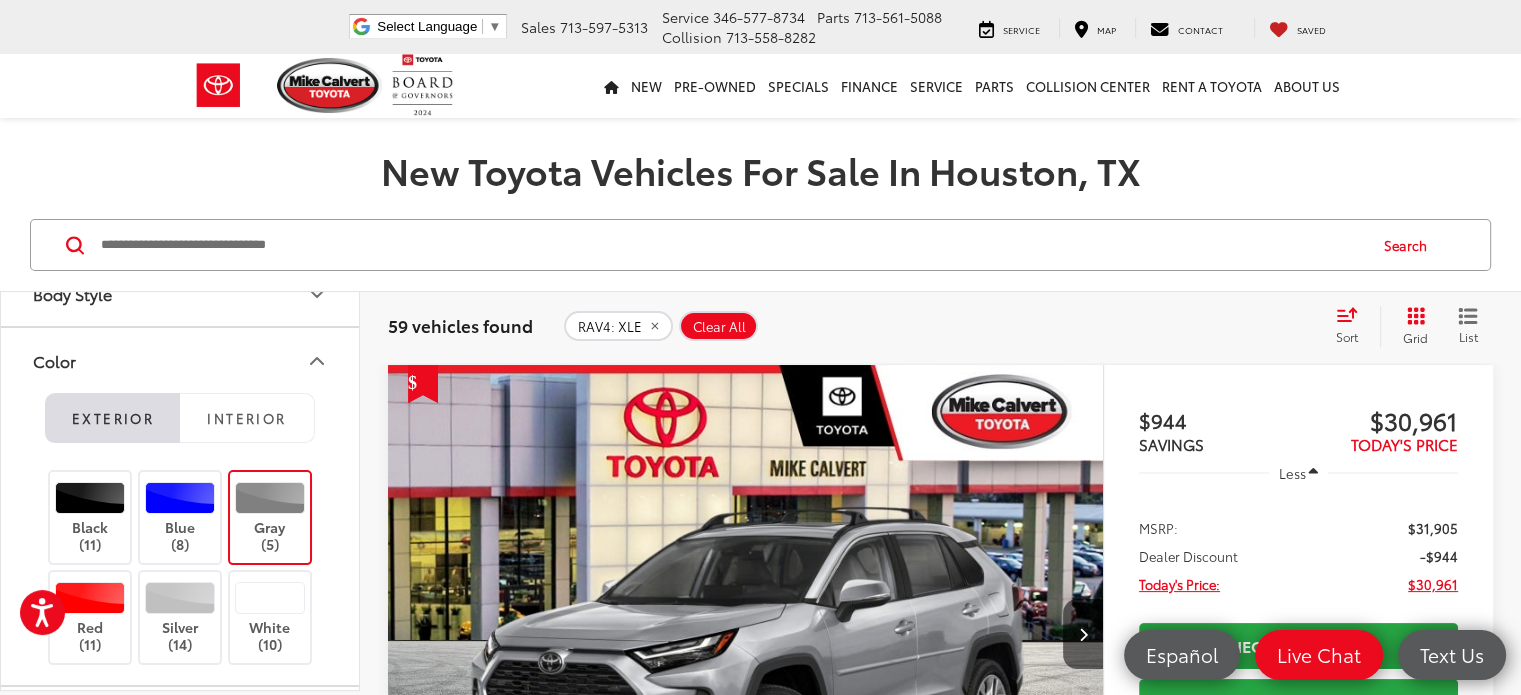 click at bounding box center [270, 498] 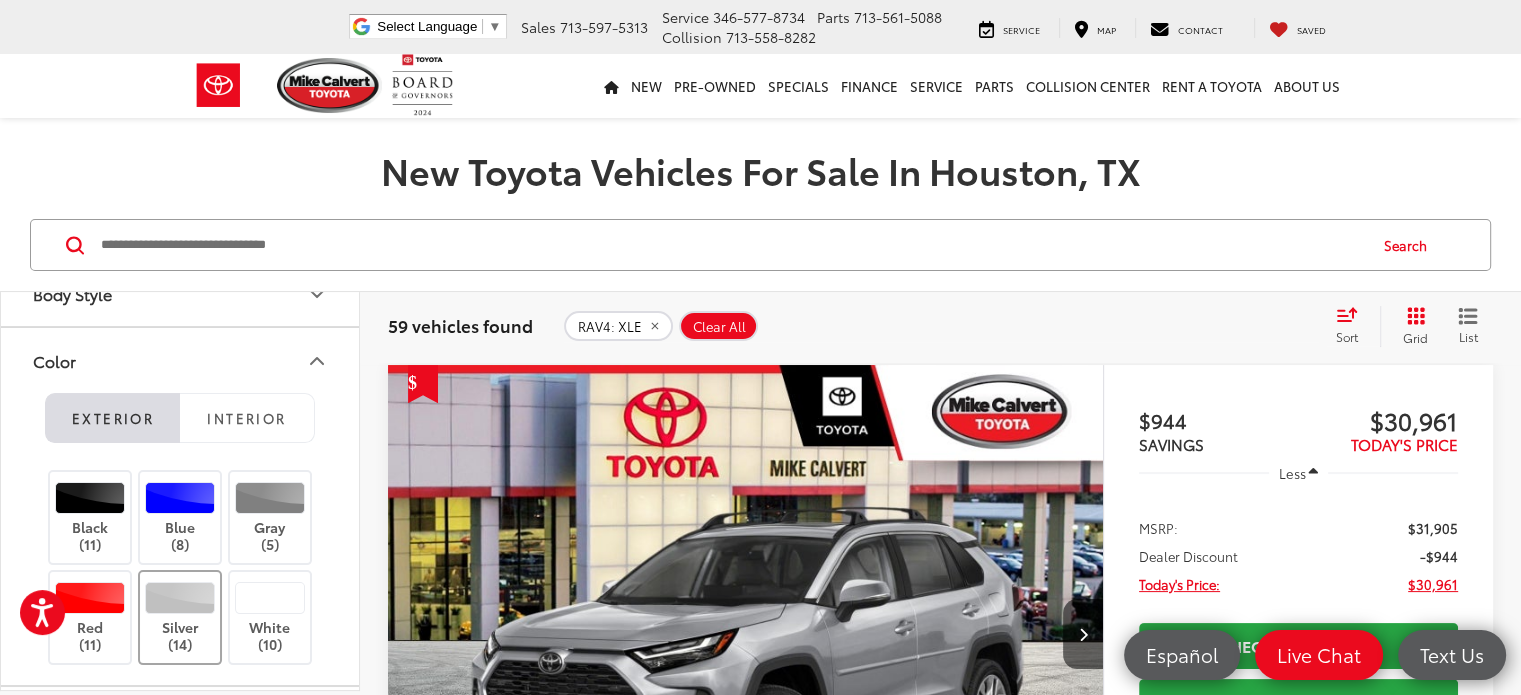 click at bounding box center [180, 598] 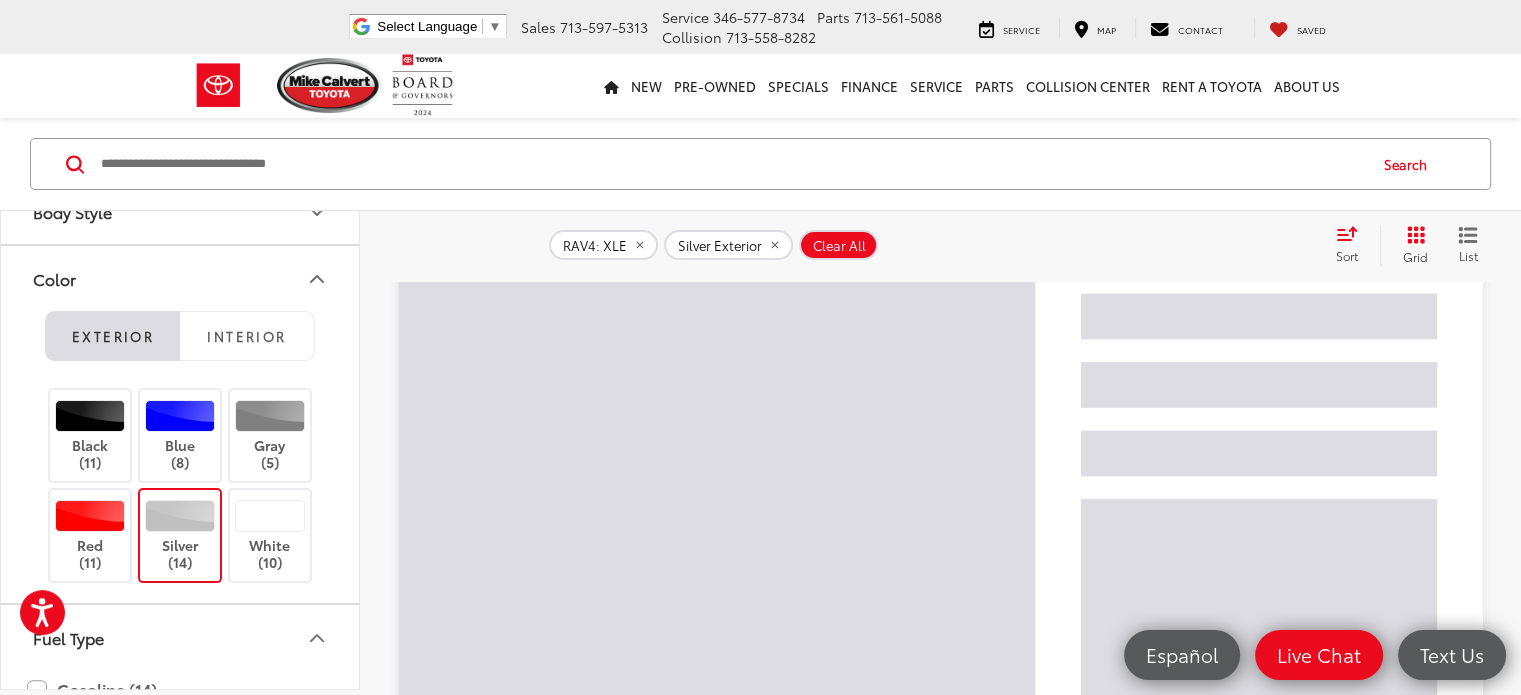 scroll, scrollTop: 280, scrollLeft: 0, axis: vertical 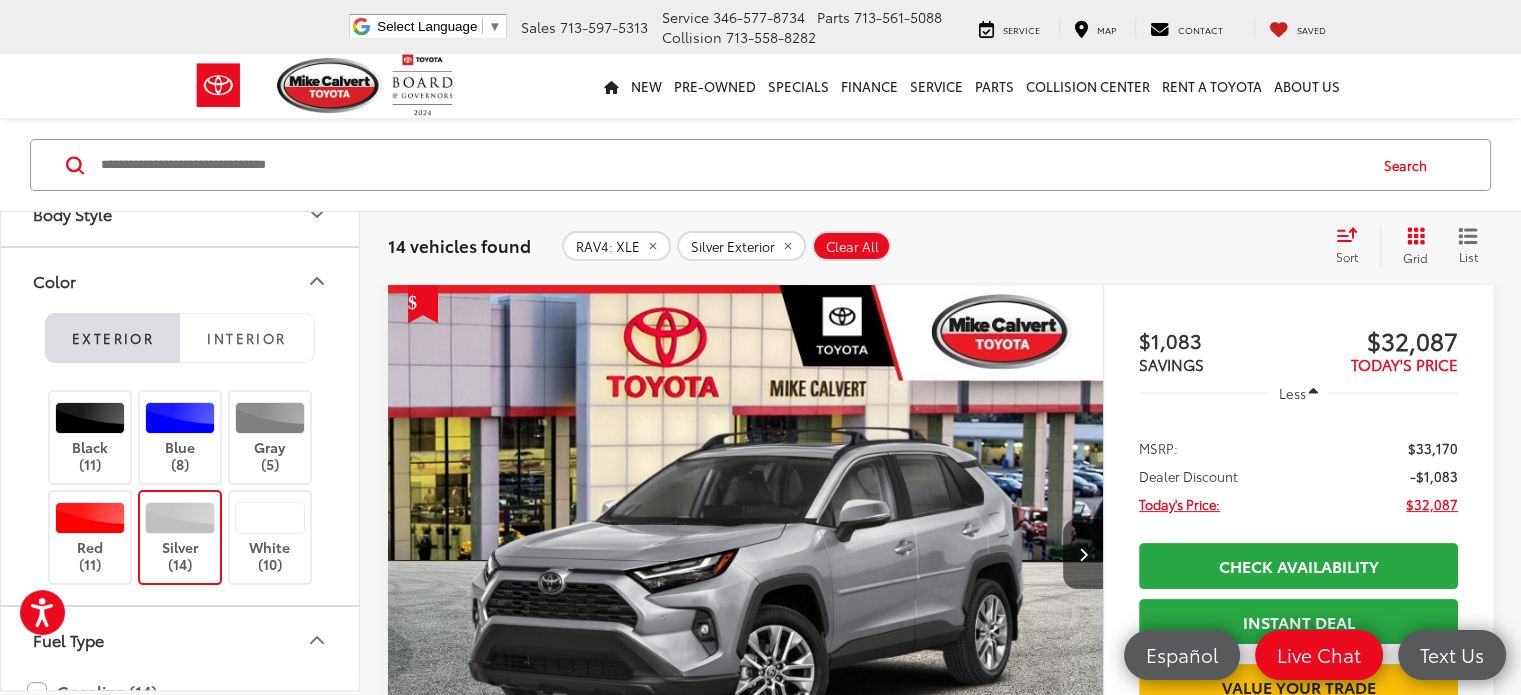 click 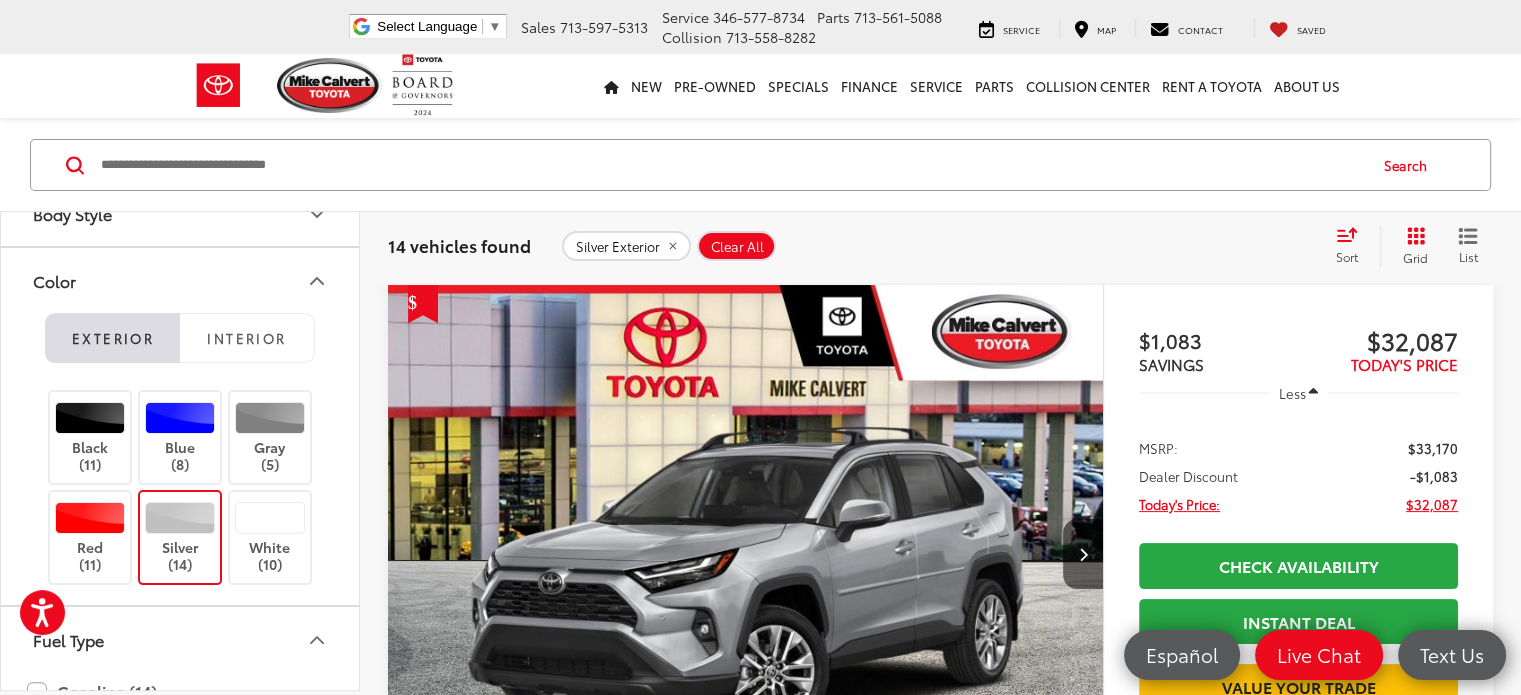click on "Silver Exterior" at bounding box center [618, 247] 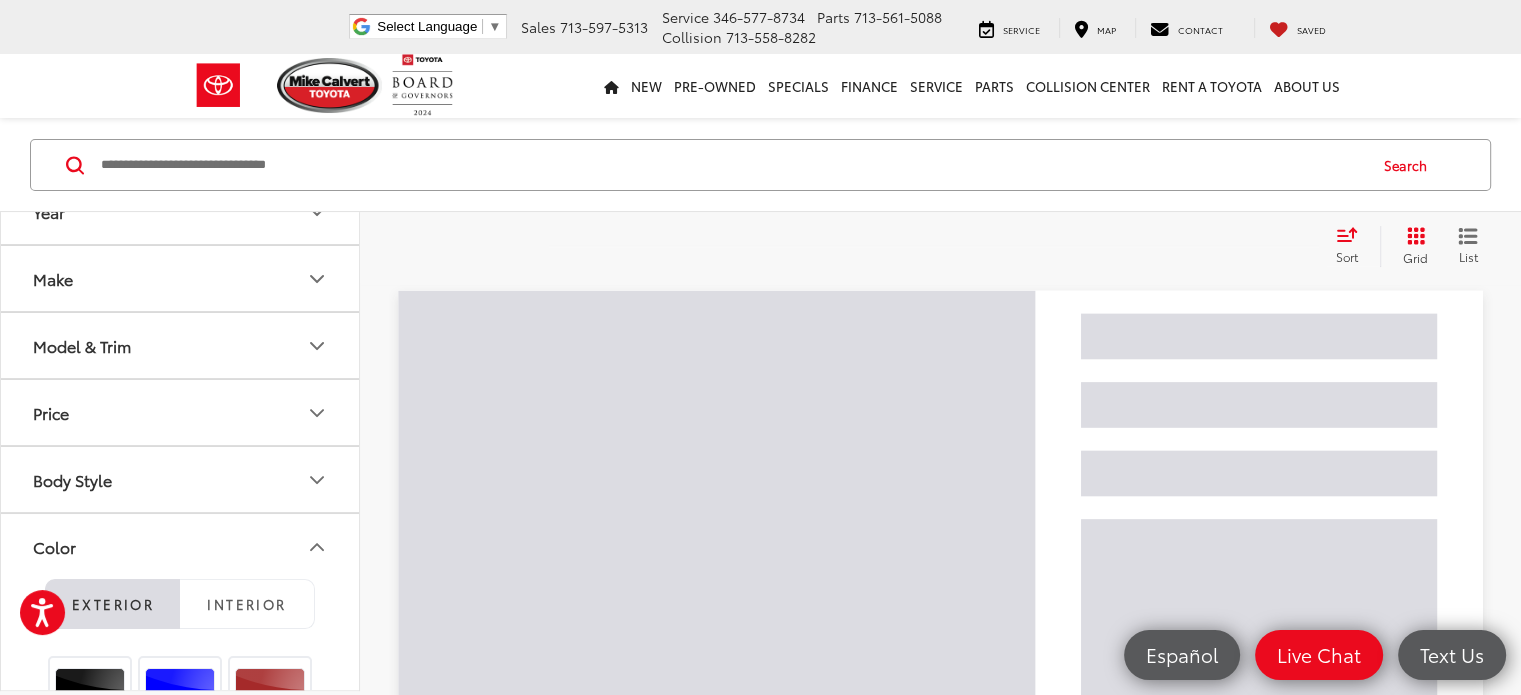 scroll, scrollTop: 0, scrollLeft: 0, axis: both 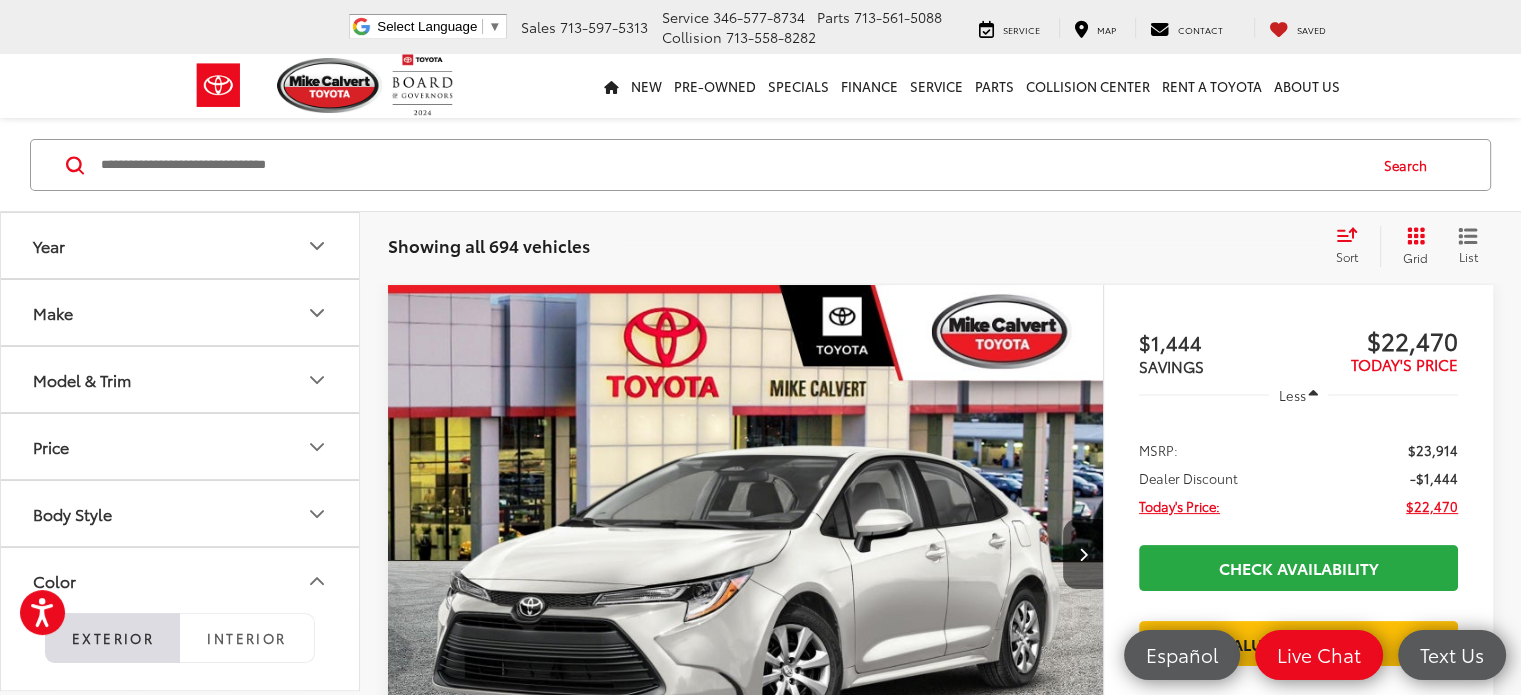 click on "Model & Trim" at bounding box center (82, 379) 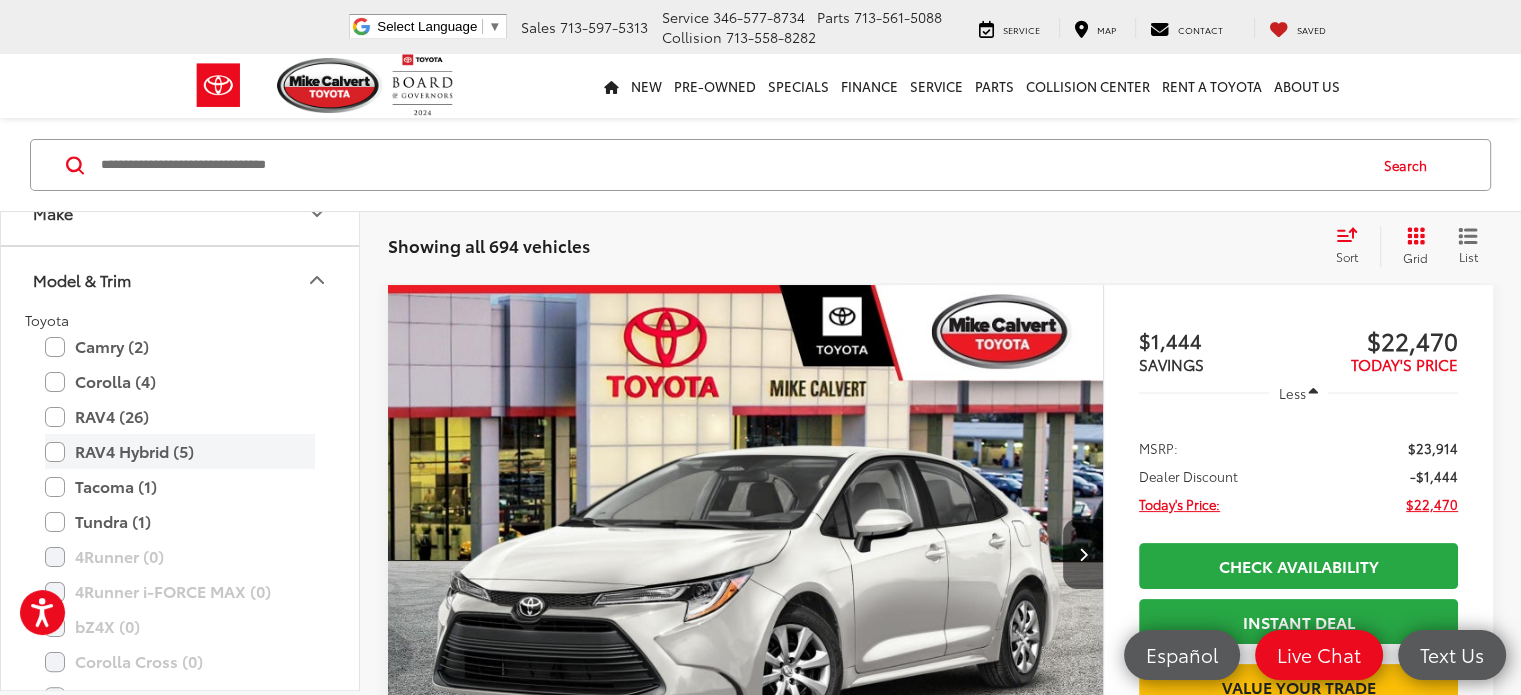 scroll, scrollTop: 0, scrollLeft: 0, axis: both 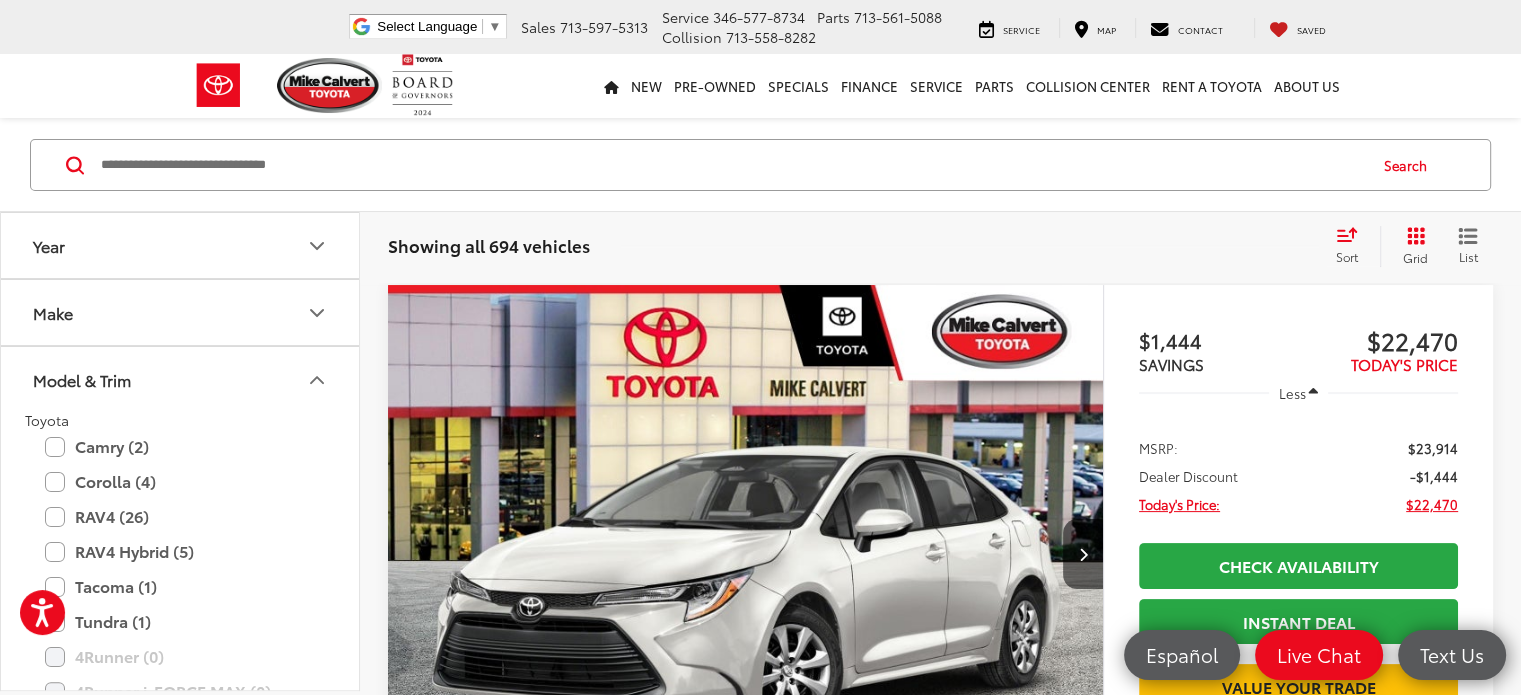 click on "Model & Trim" at bounding box center (82, 379) 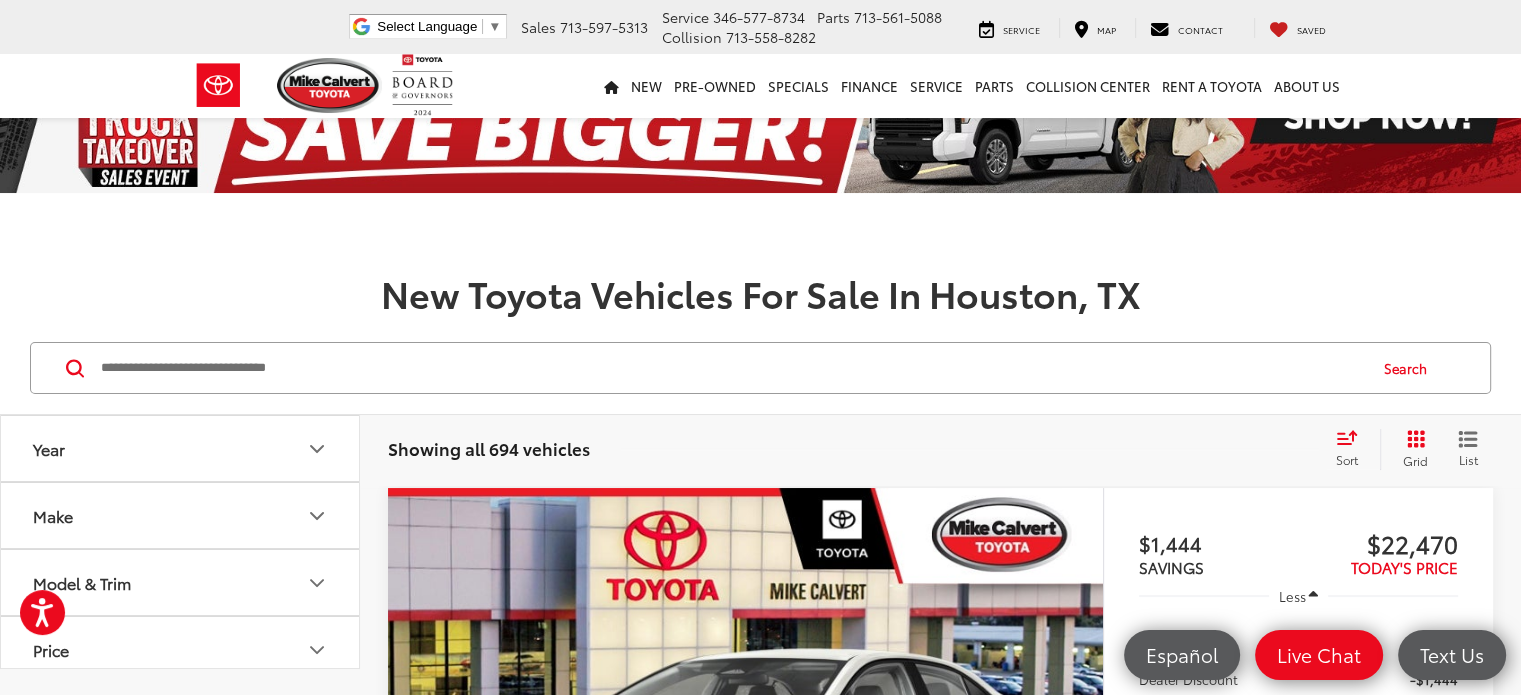 scroll, scrollTop: 200, scrollLeft: 0, axis: vertical 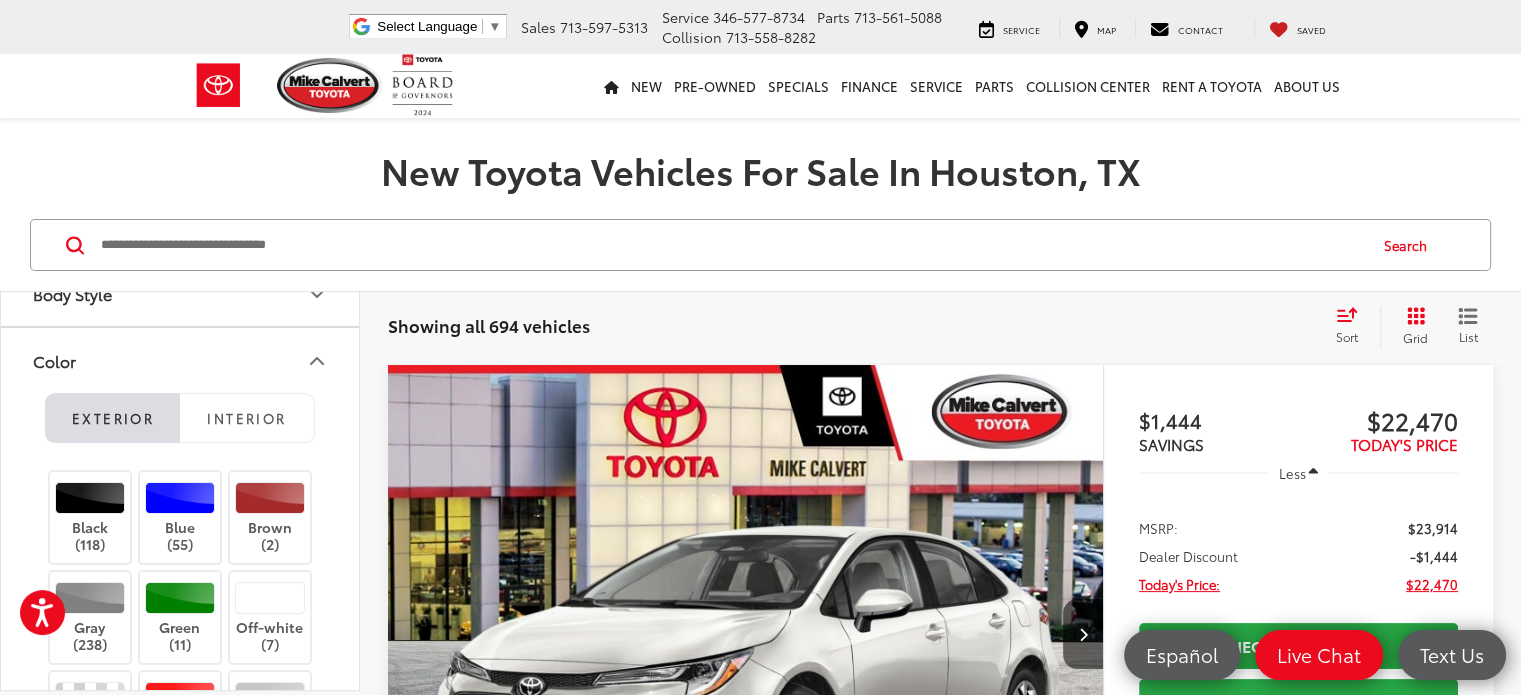 click on "Color" at bounding box center [181, 360] 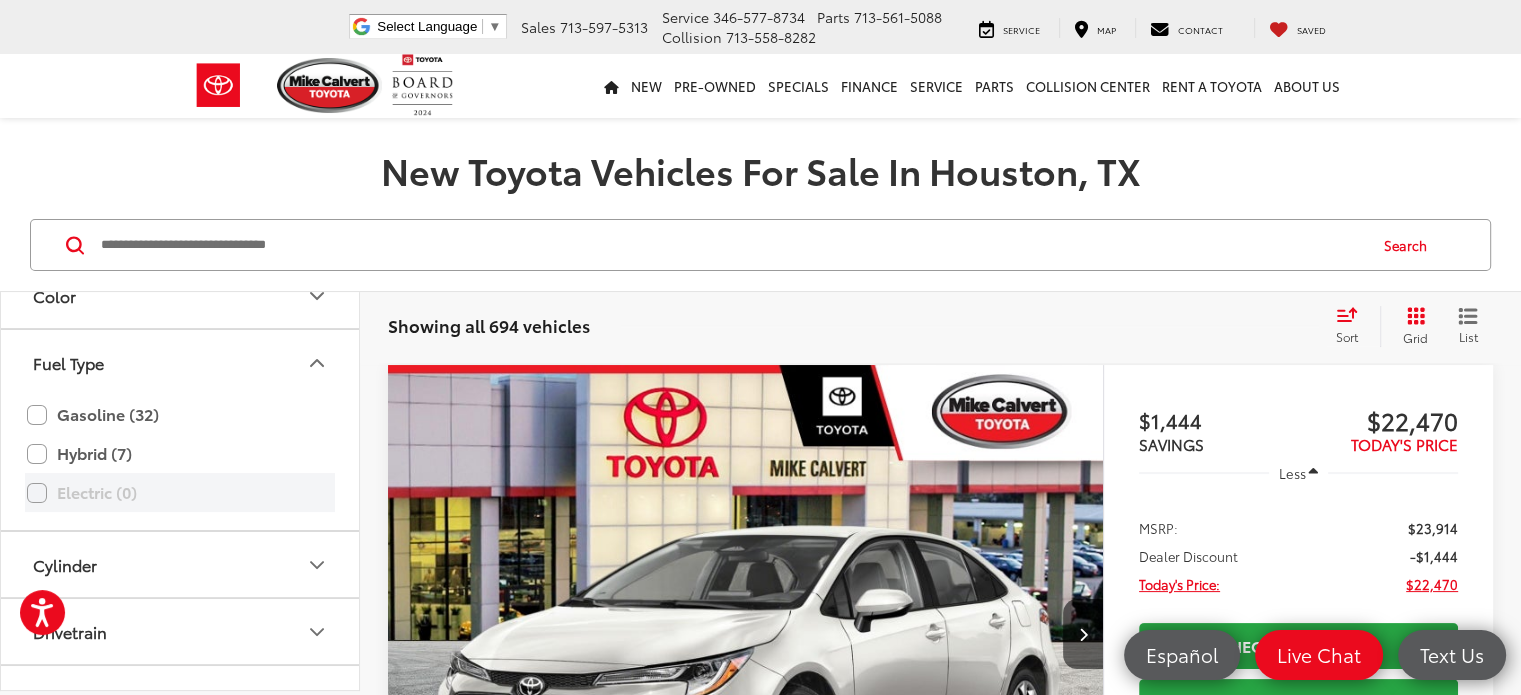scroll, scrollTop: 400, scrollLeft: 0, axis: vertical 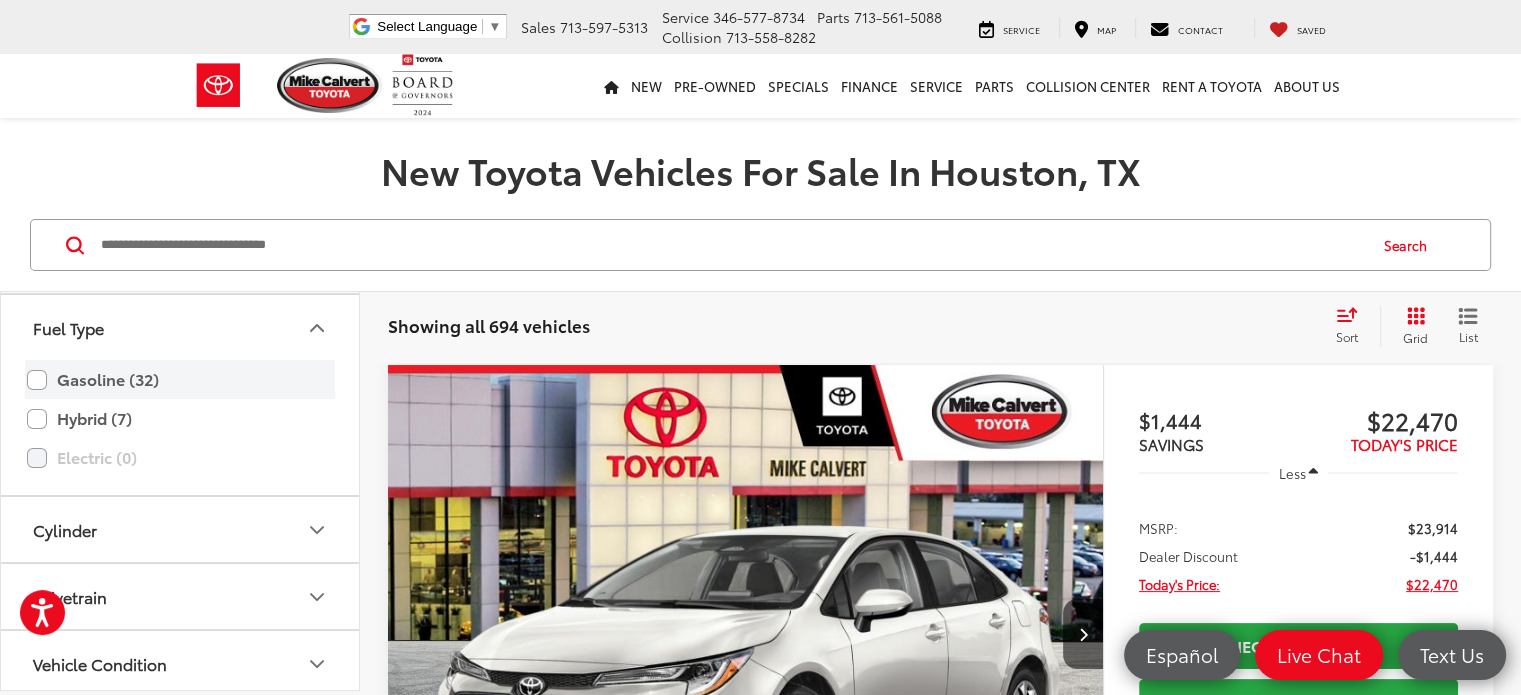 click on "Gasoline (32)" at bounding box center [180, 379] 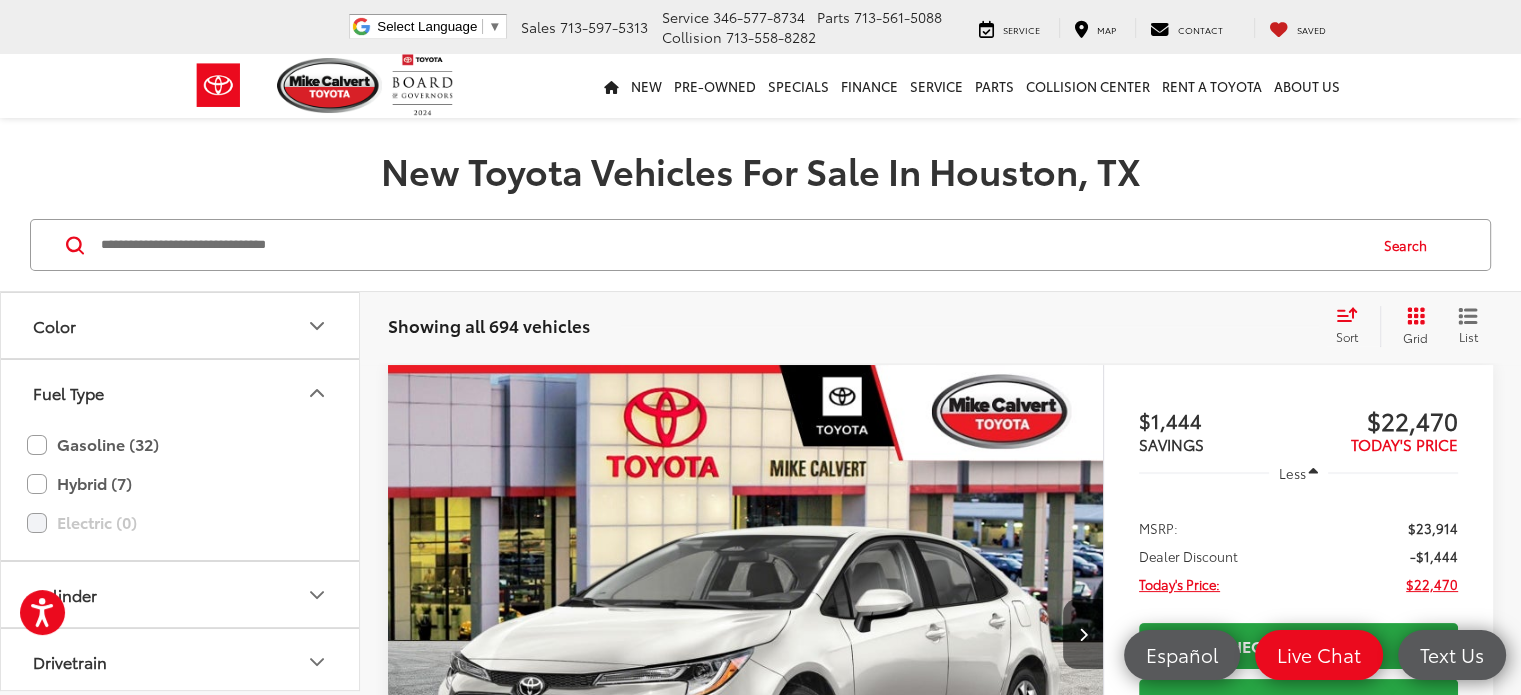 scroll, scrollTop: 300, scrollLeft: 0, axis: vertical 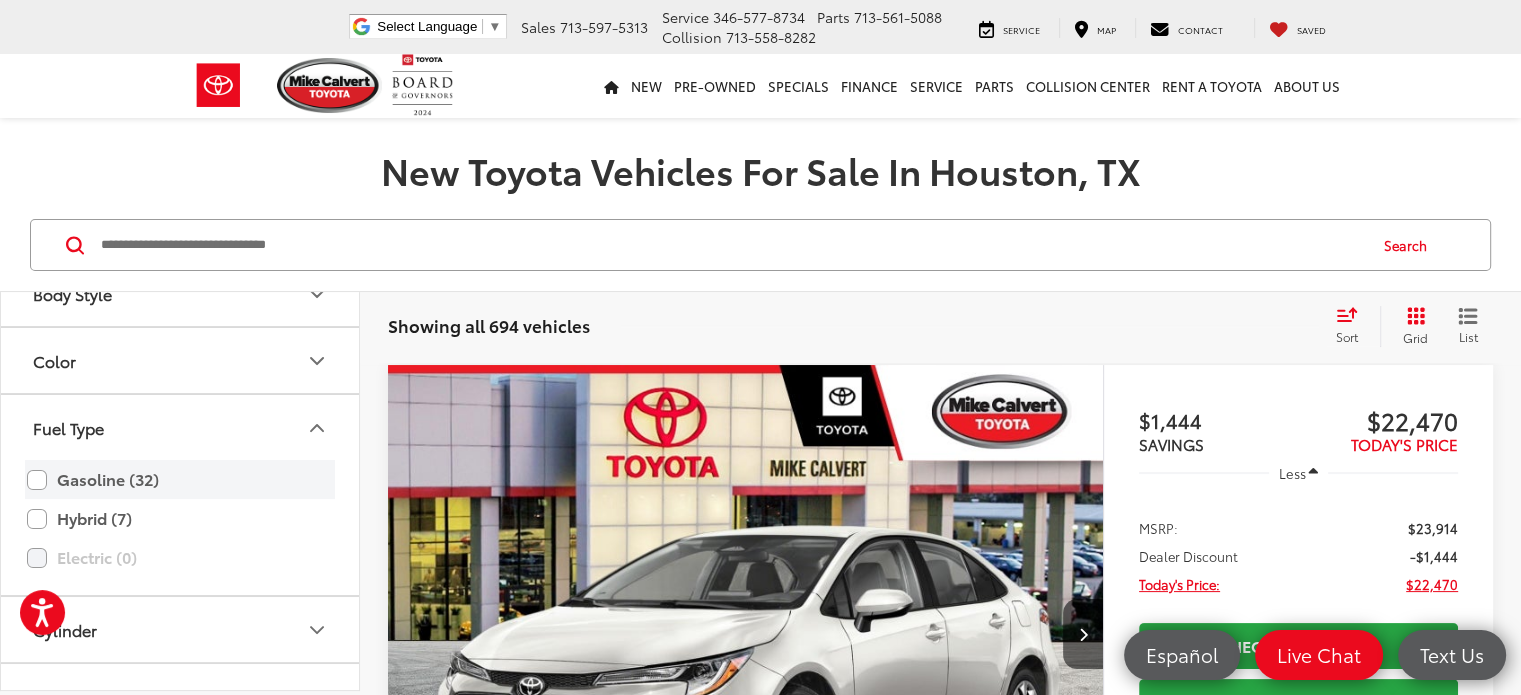 click on "Gasoline (32)" at bounding box center (180, 479) 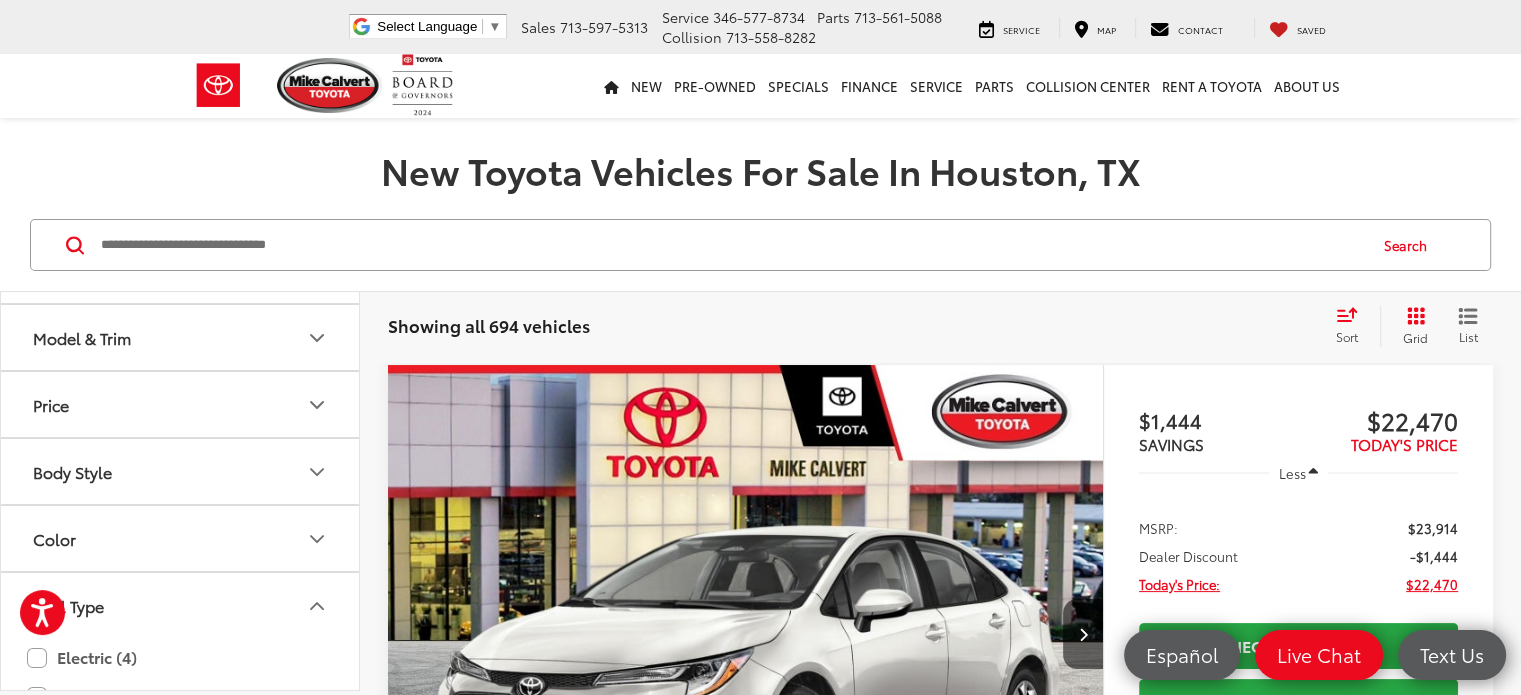 scroll, scrollTop: 0, scrollLeft: 0, axis: both 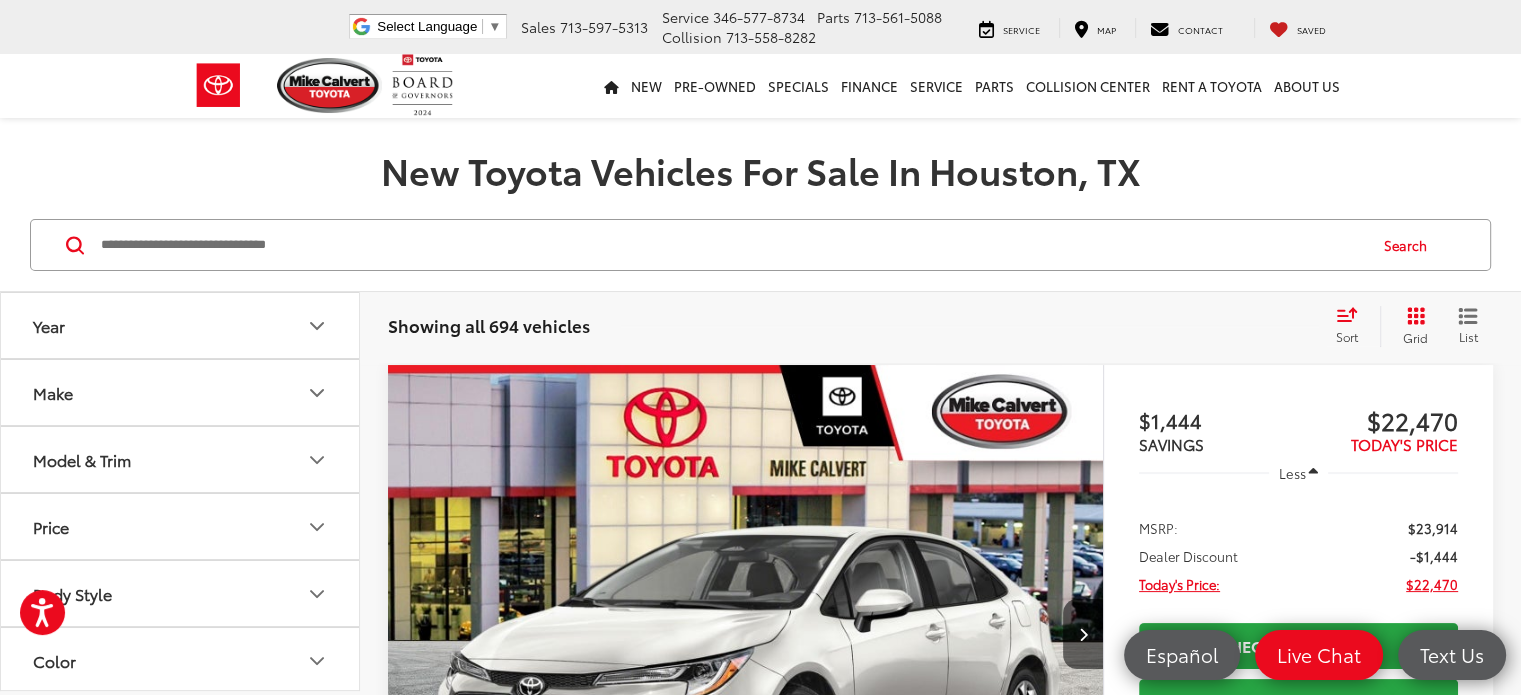 click on "Model & Trim" at bounding box center [181, 459] 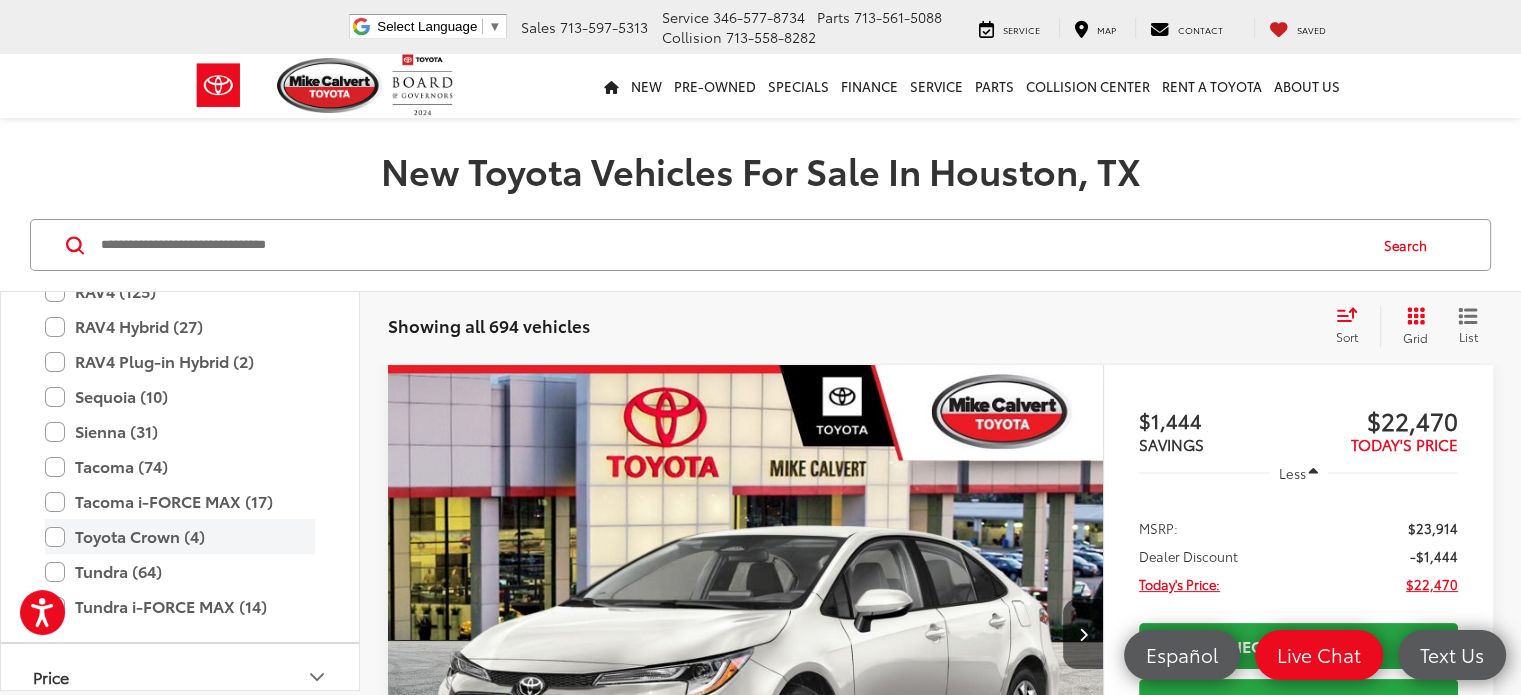 scroll, scrollTop: 900, scrollLeft: 0, axis: vertical 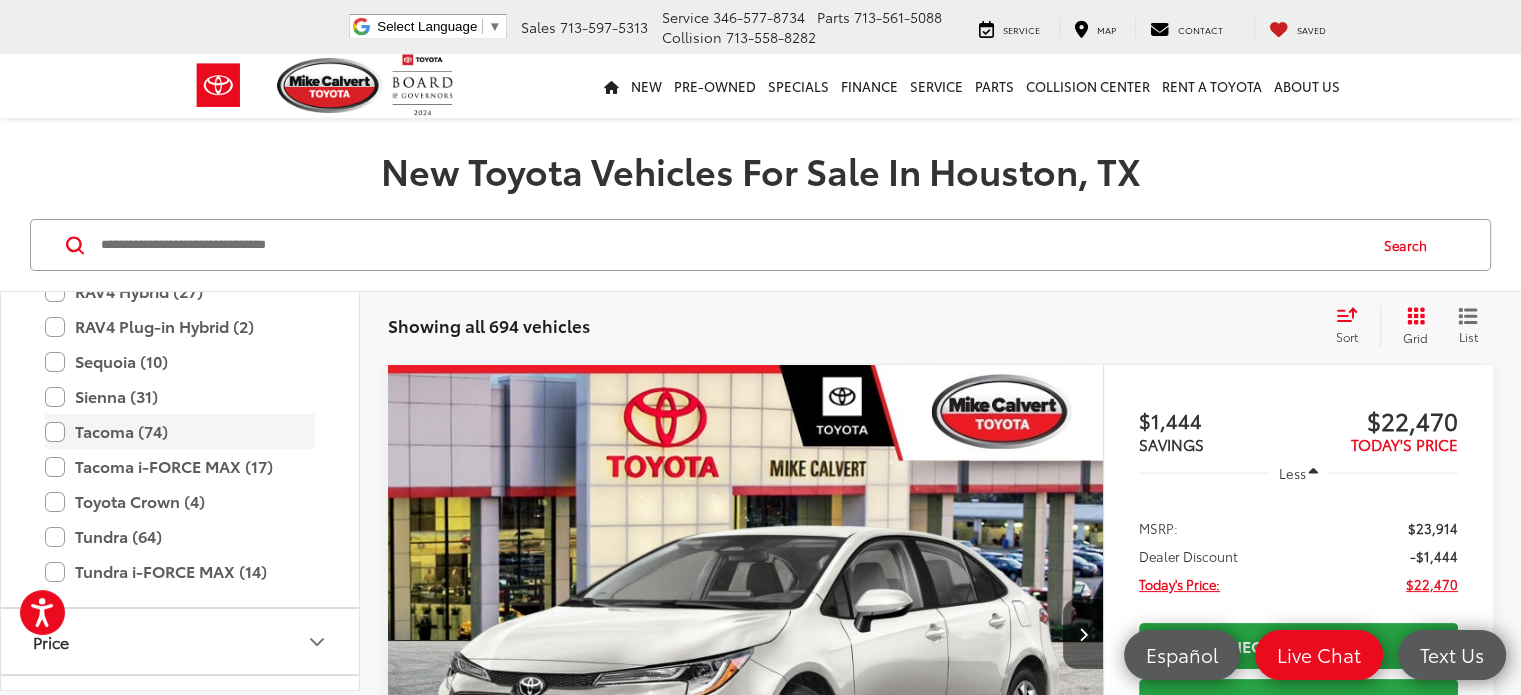 click on "Tacoma (74)" at bounding box center (180, 431) 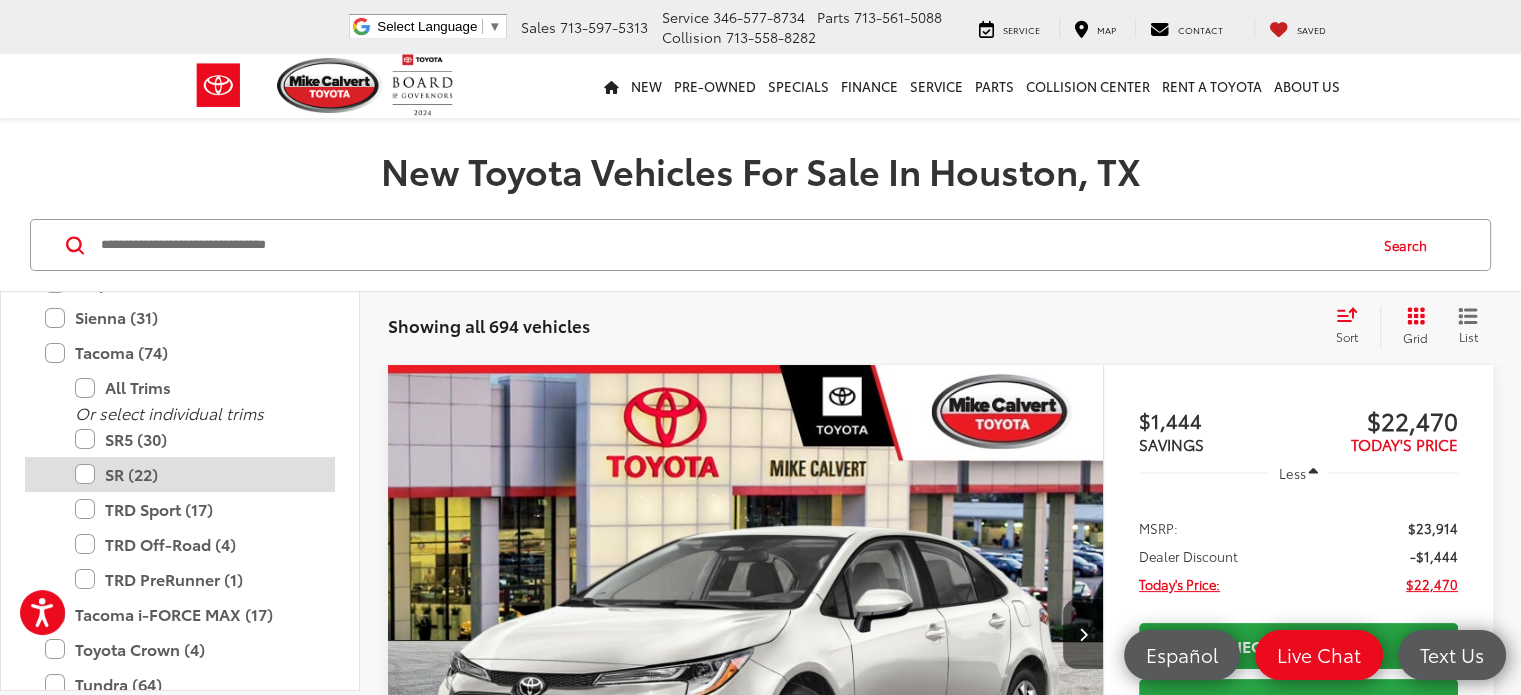 scroll, scrollTop: 1000, scrollLeft: 0, axis: vertical 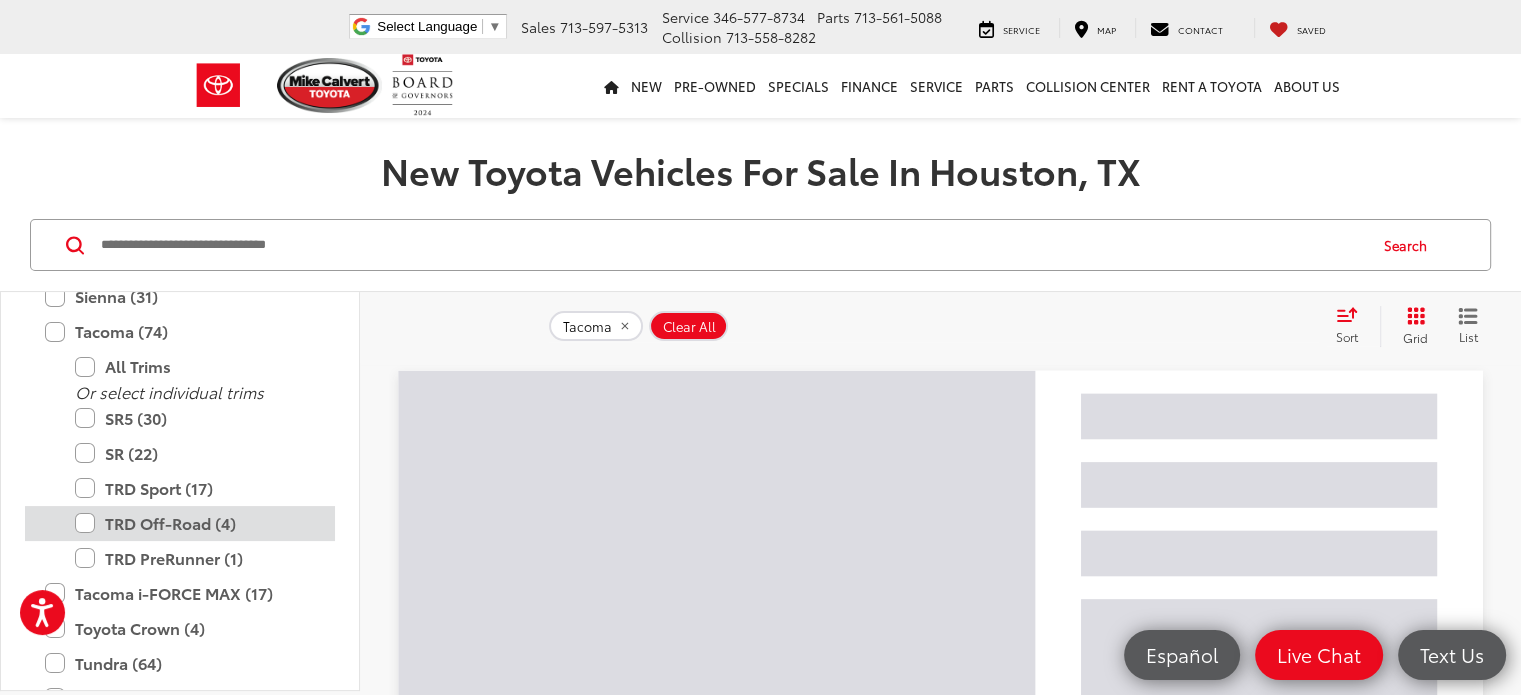 click on "TRD Off-Road (4)" at bounding box center [195, 523] 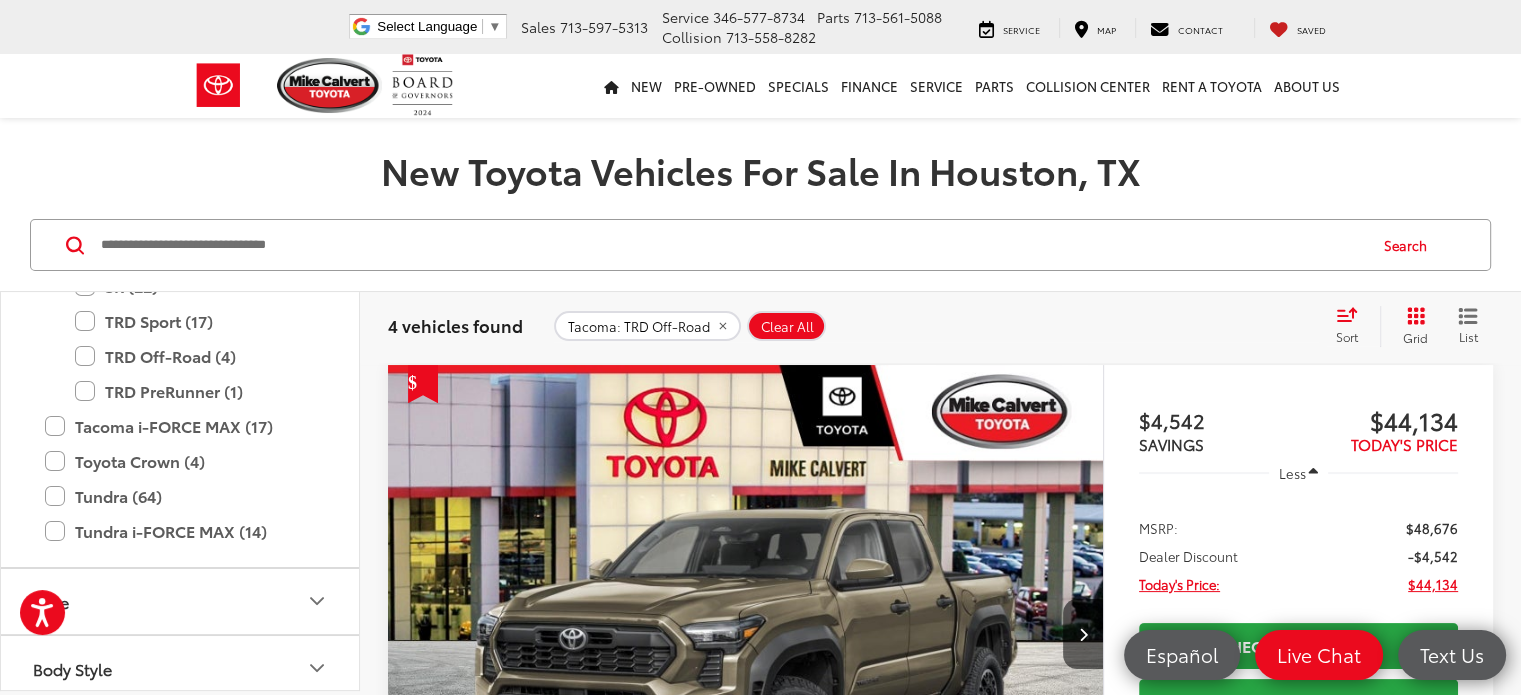 scroll, scrollTop: 1200, scrollLeft: 0, axis: vertical 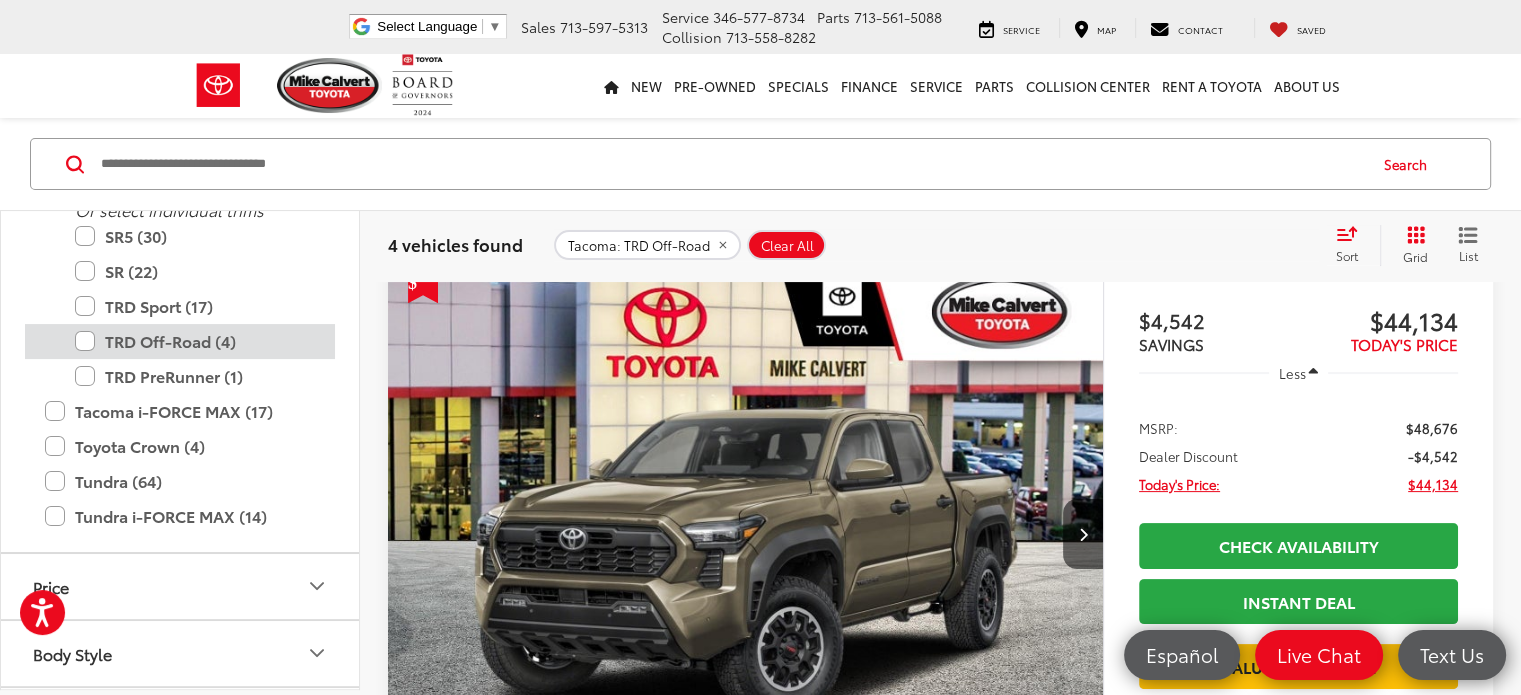 click on "TRD Off-Road (4)" at bounding box center (195, 341) 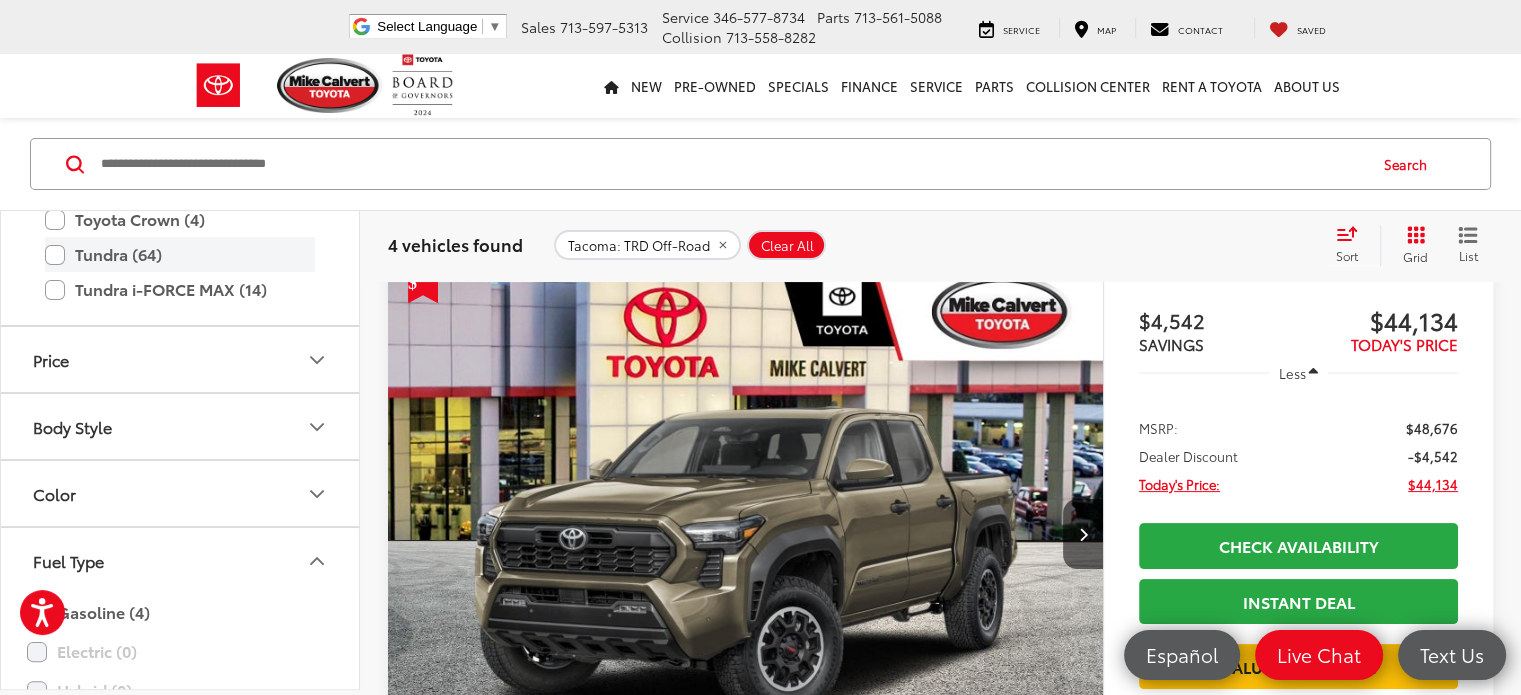 scroll, scrollTop: 1275, scrollLeft: 0, axis: vertical 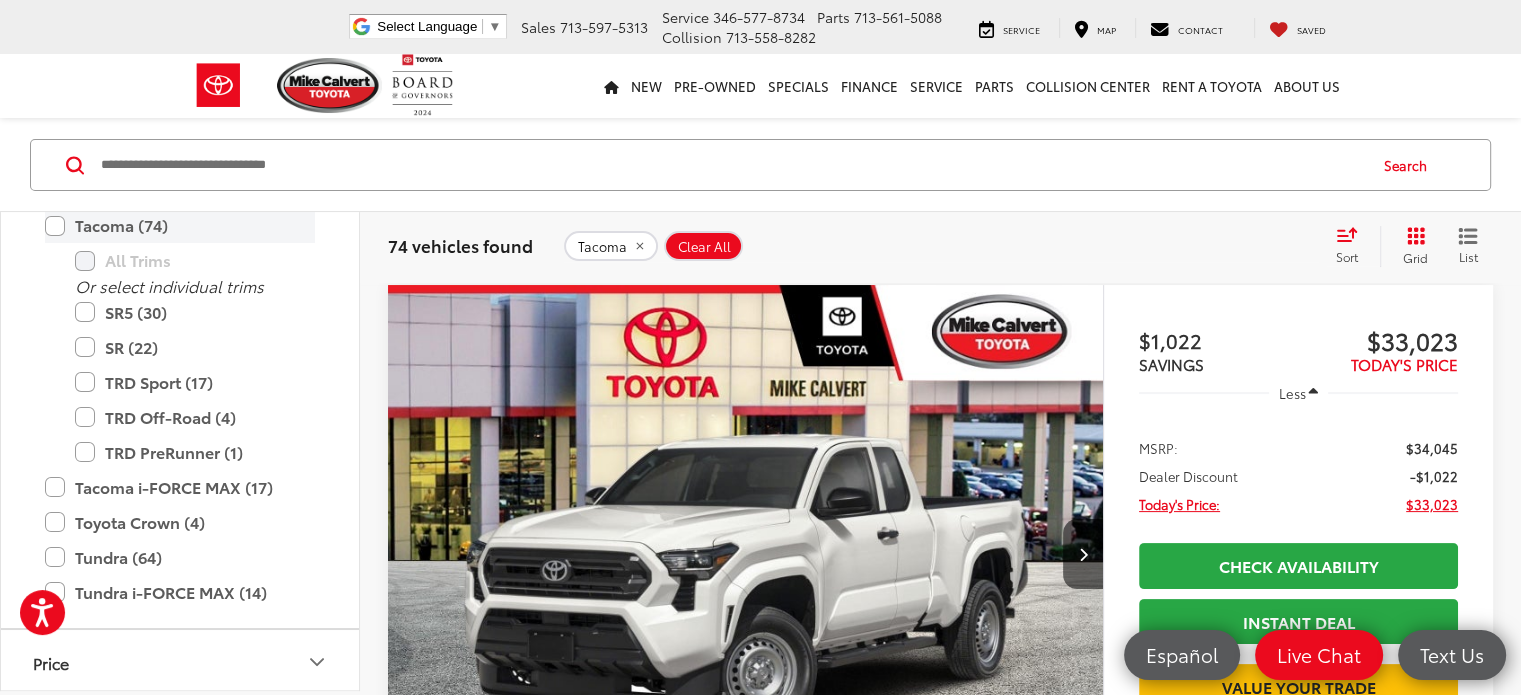 click on "Tacoma (74)" at bounding box center (180, 225) 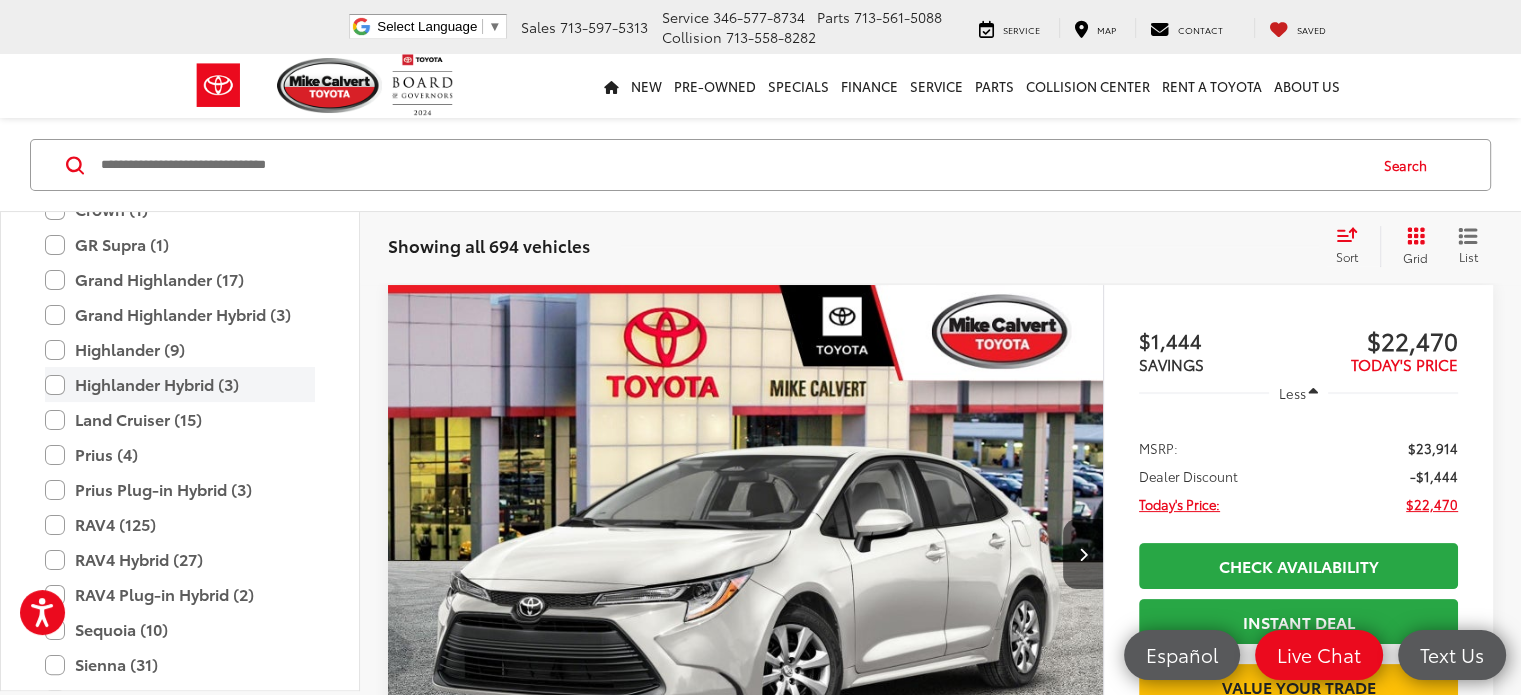 scroll, scrollTop: 586, scrollLeft: 0, axis: vertical 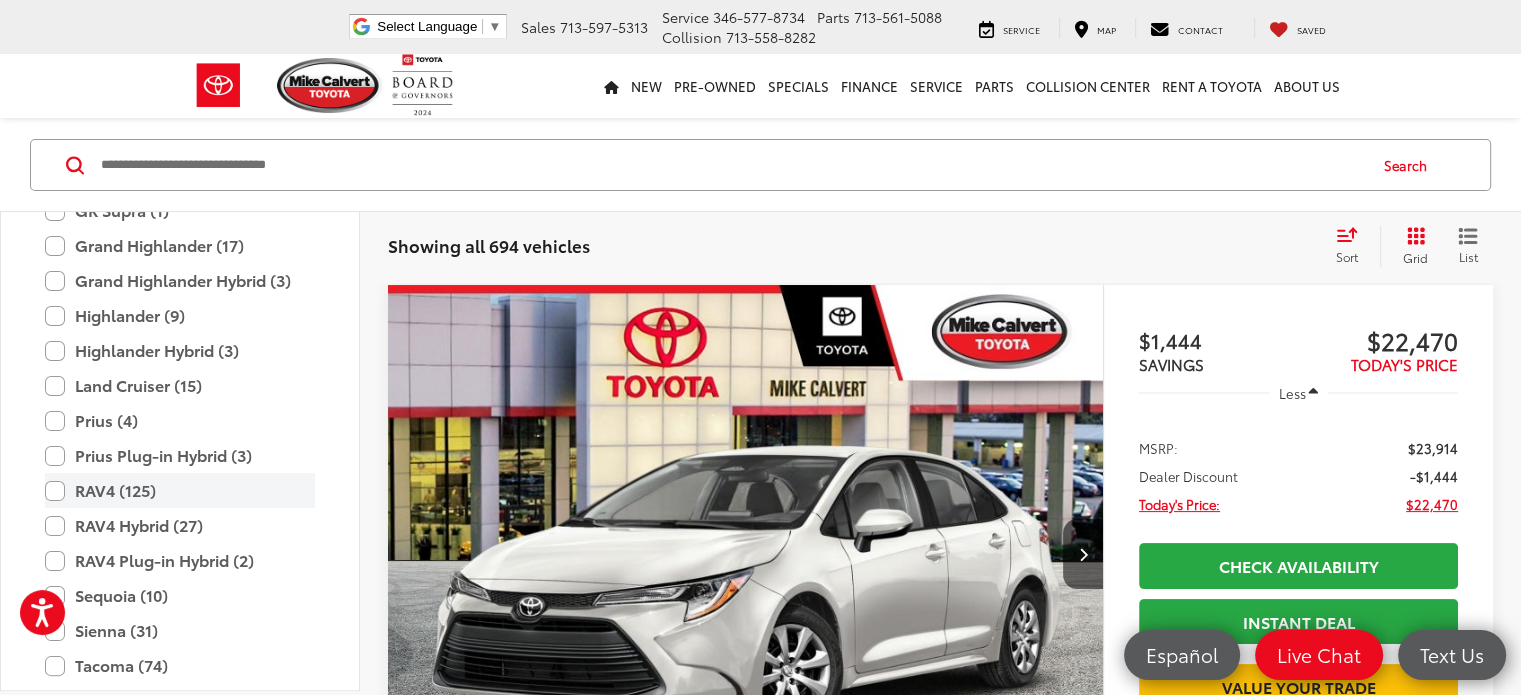 click on "RAV4 (125)" at bounding box center (180, 490) 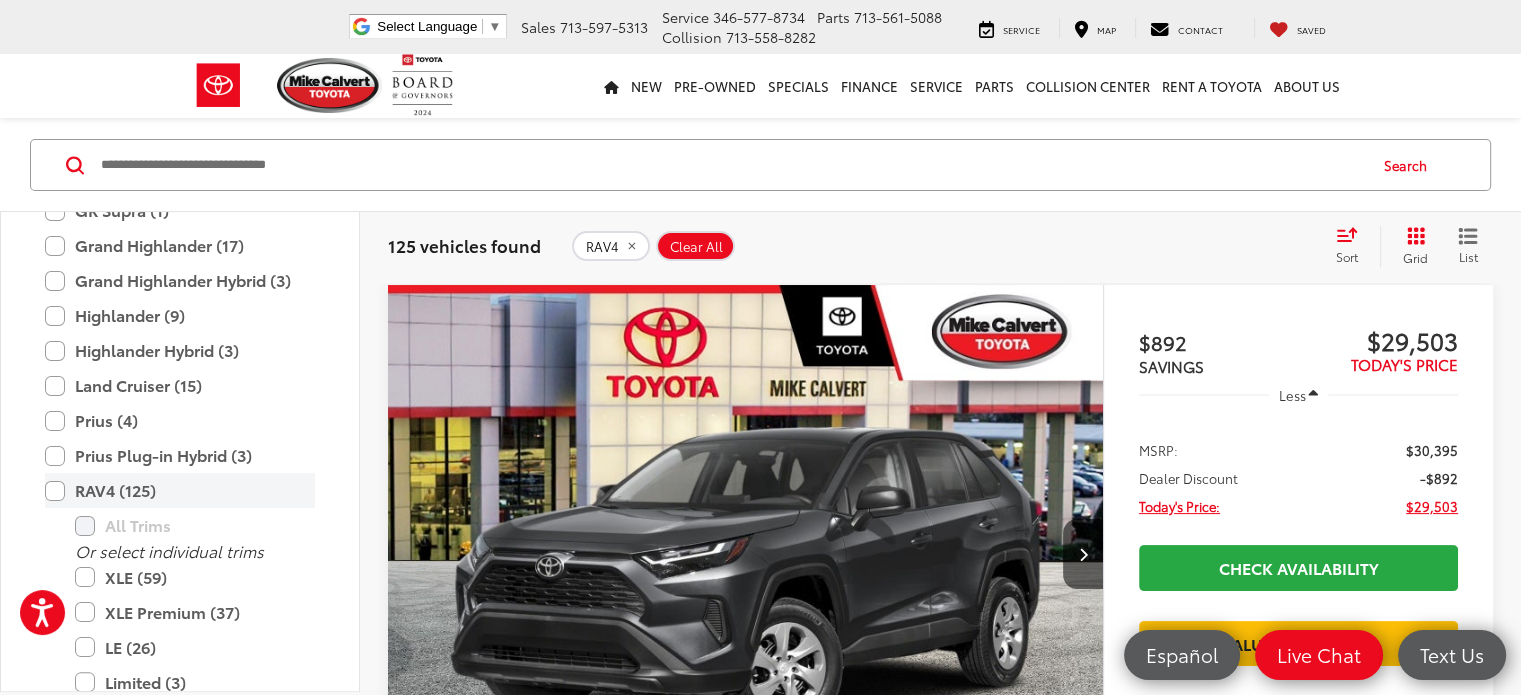 scroll, scrollTop: 380, scrollLeft: 0, axis: vertical 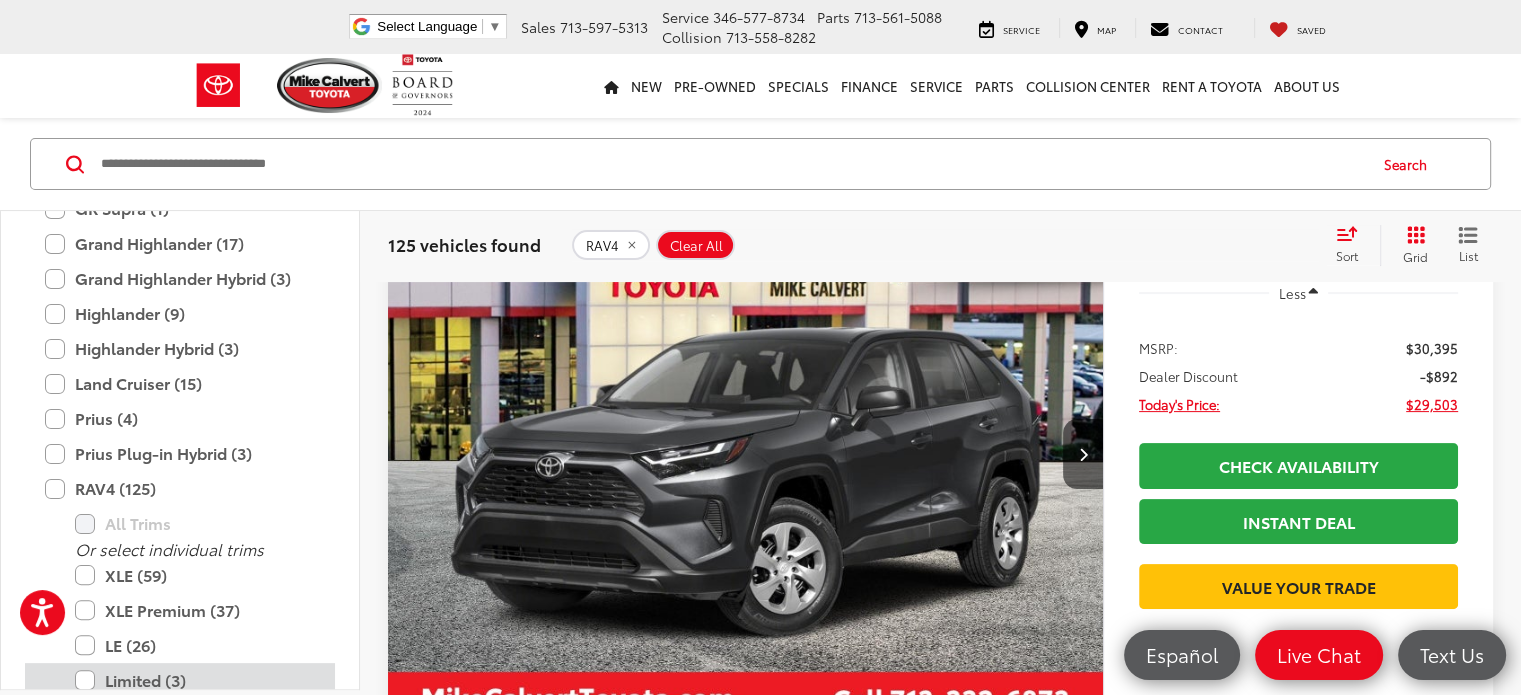 click on "Limited (3)" at bounding box center (195, 680) 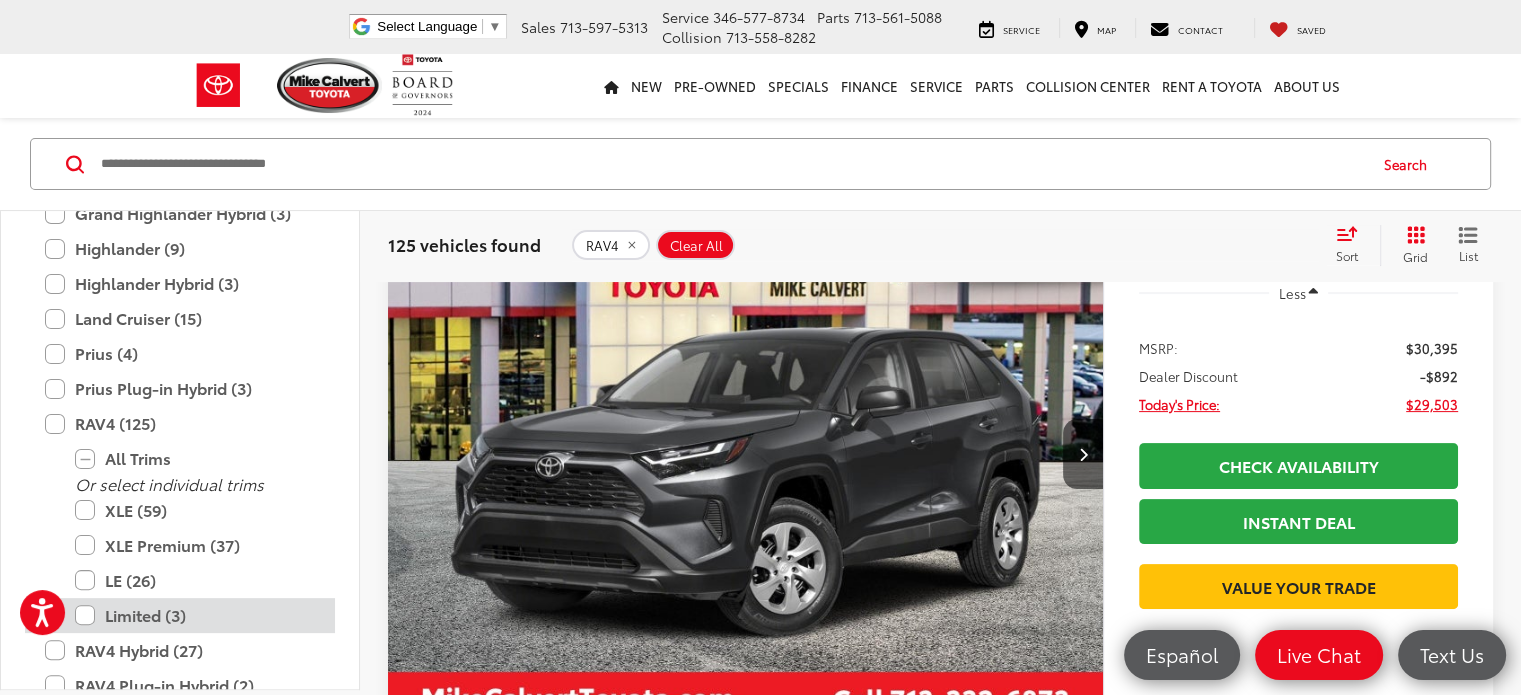 scroll, scrollTop: 686, scrollLeft: 0, axis: vertical 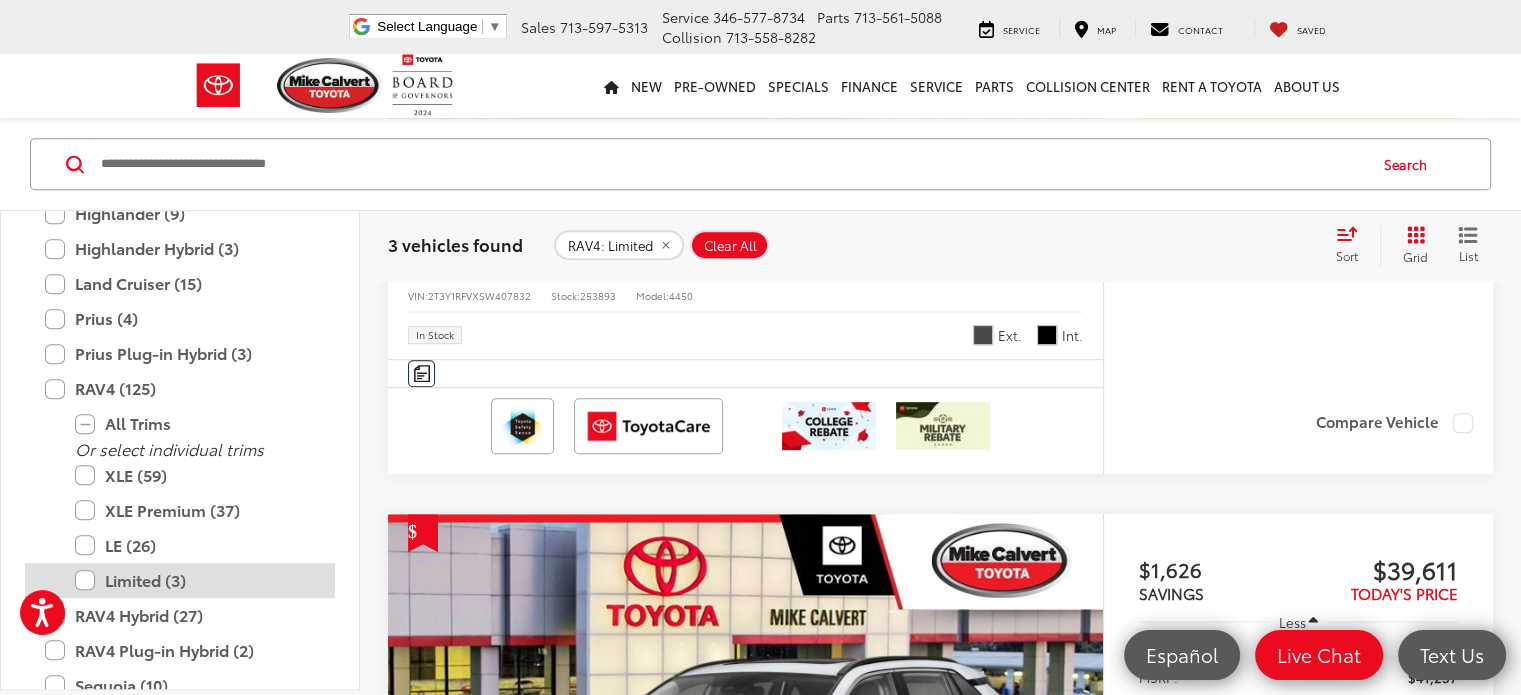 click on "Limited (3)" at bounding box center [195, 580] 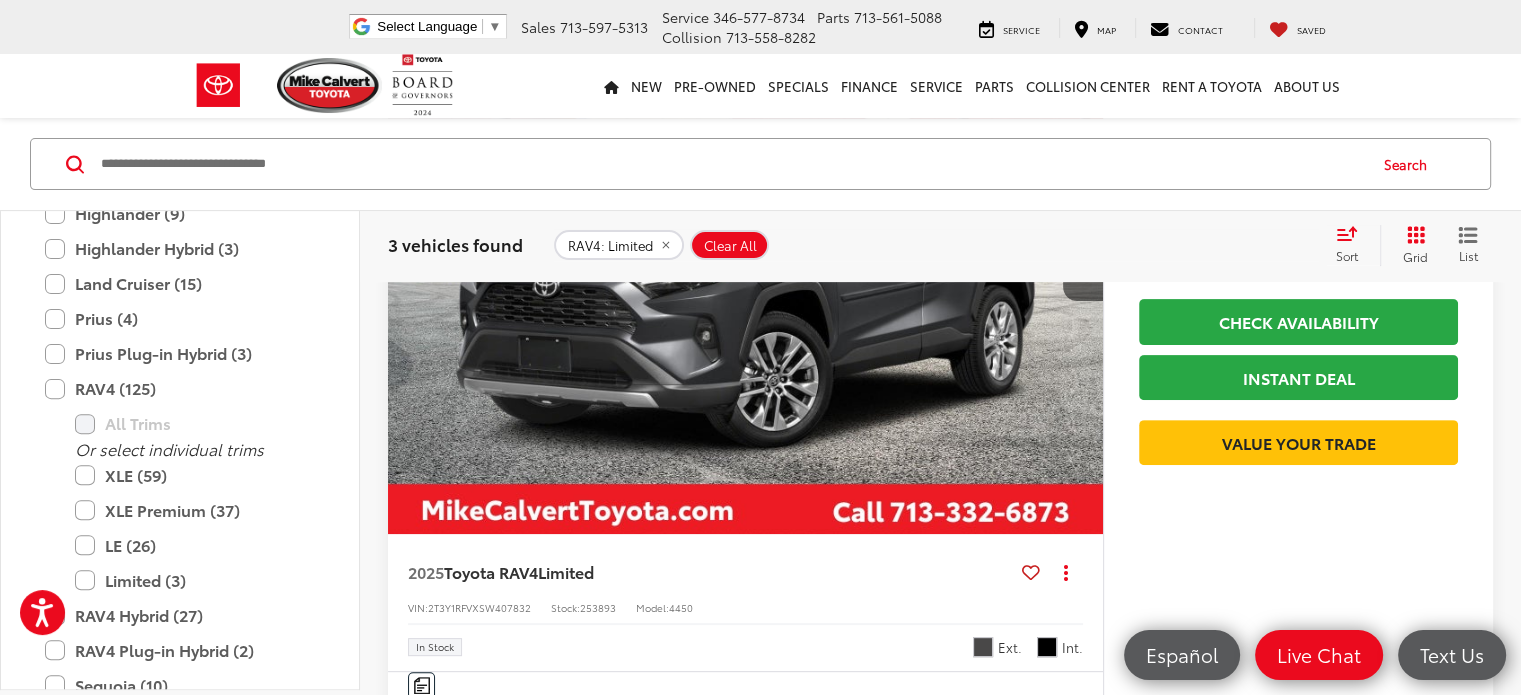scroll, scrollTop: 348, scrollLeft: 0, axis: vertical 